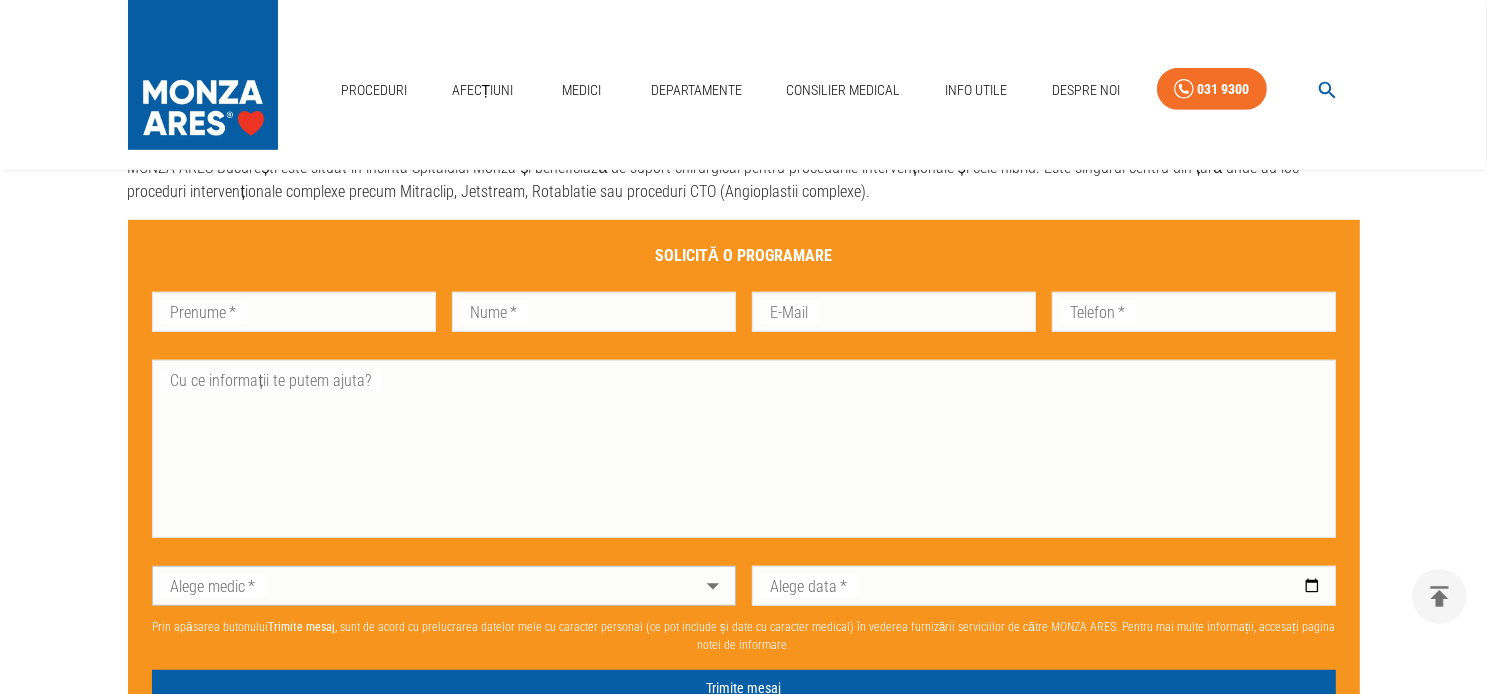 scroll, scrollTop: 0, scrollLeft: 0, axis: both 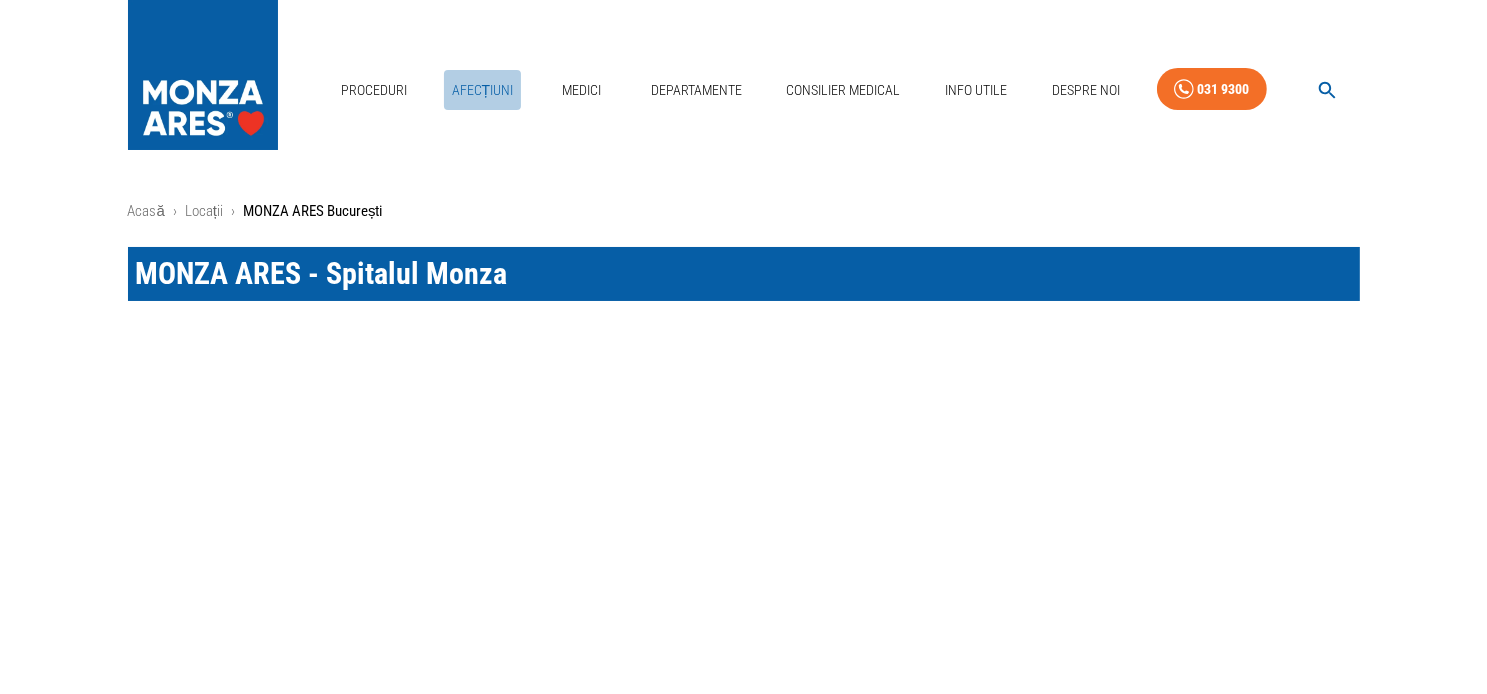 click on "Afecțiuni" at bounding box center [483, 90] 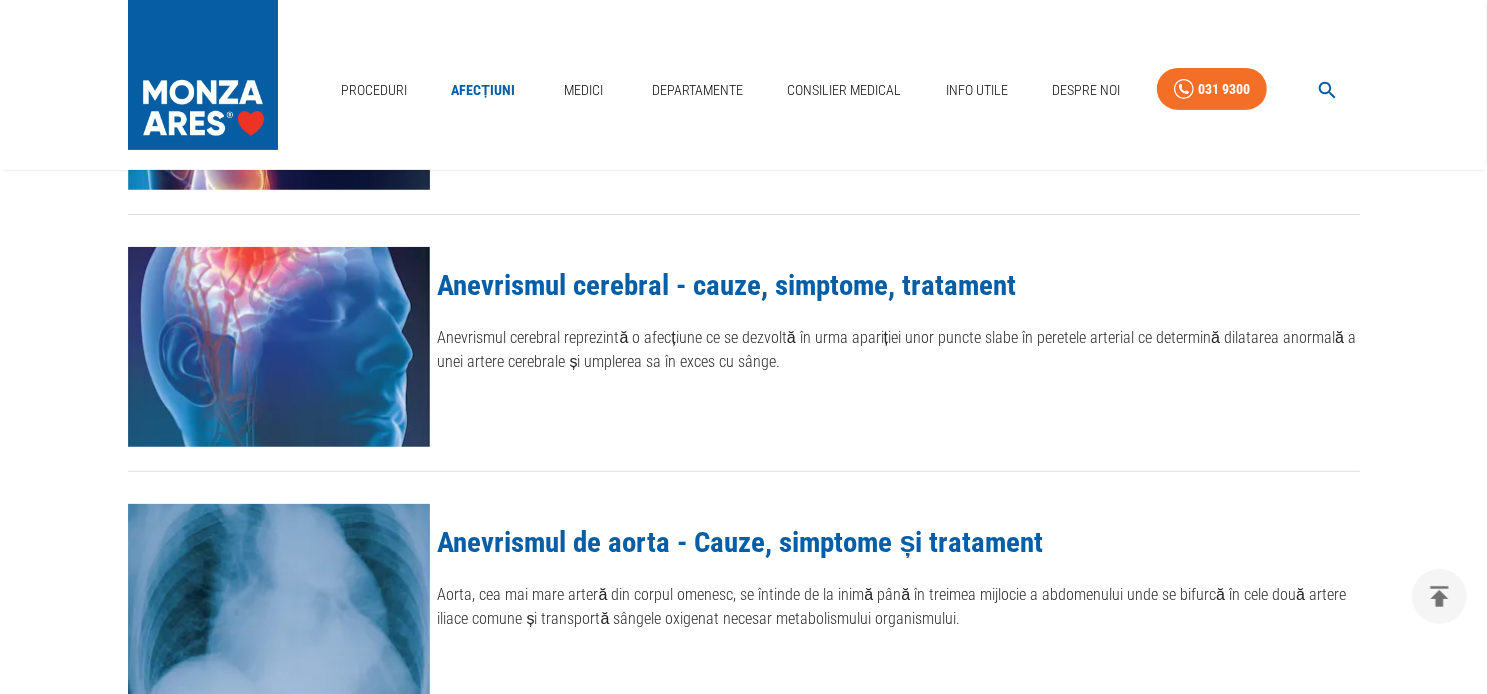 scroll, scrollTop: 0, scrollLeft: 0, axis: both 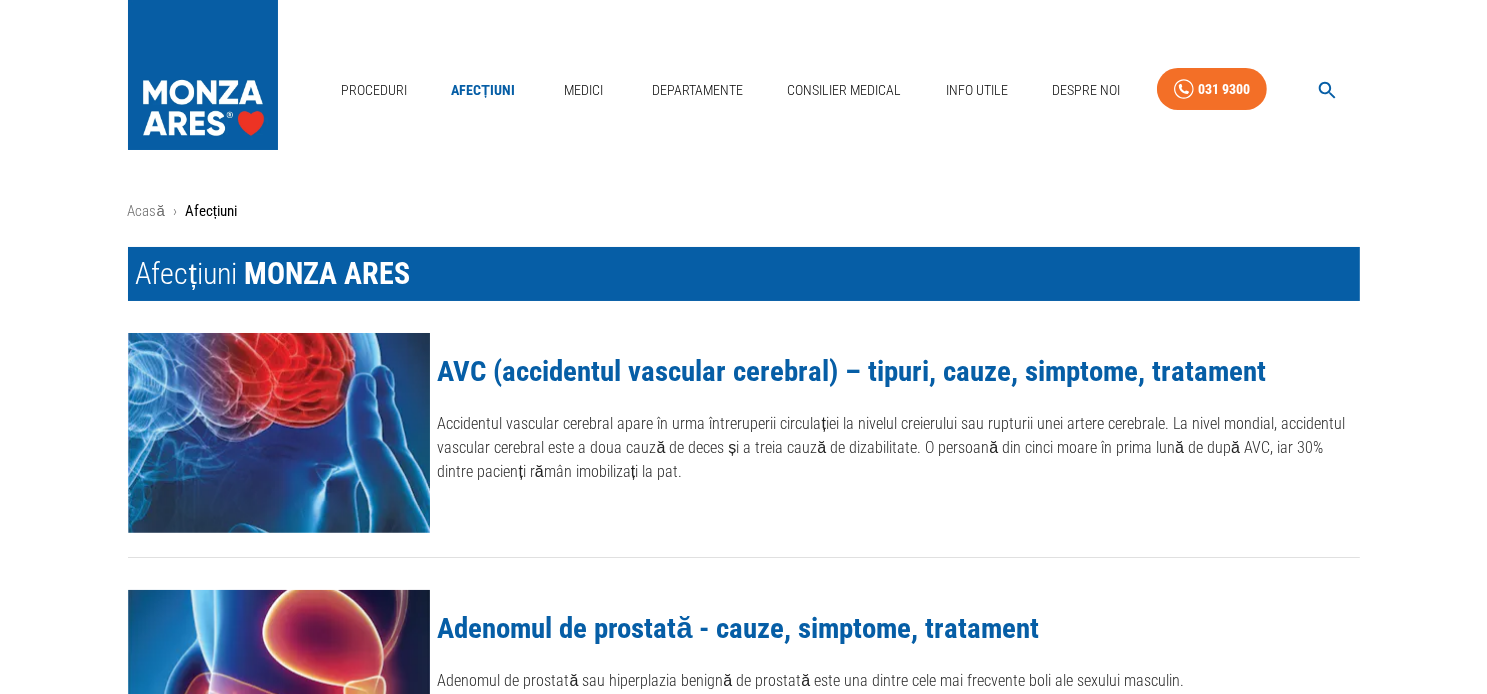 click on "AVC (accidentul vascular cerebral) – tipuri, cauze, simptome, tratament" at bounding box center [852, 371] 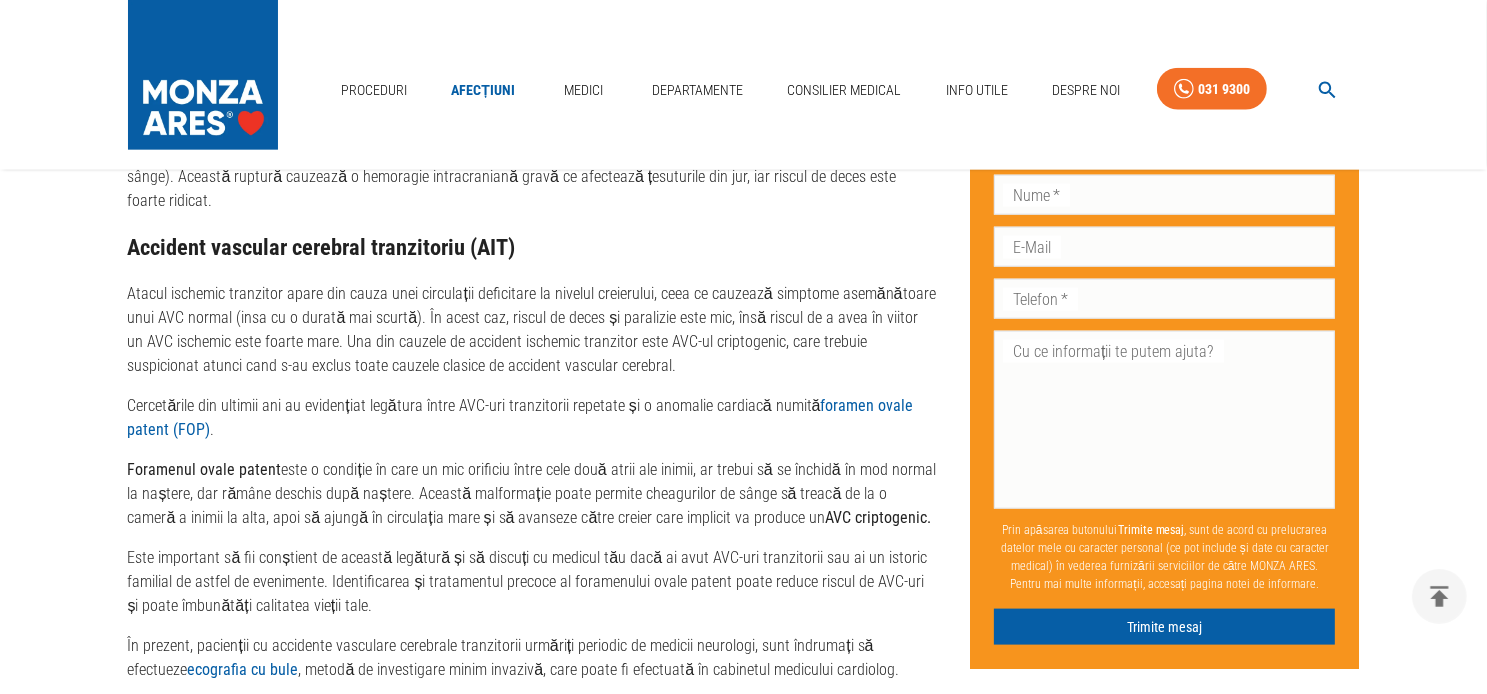 scroll, scrollTop: 2400, scrollLeft: 0, axis: vertical 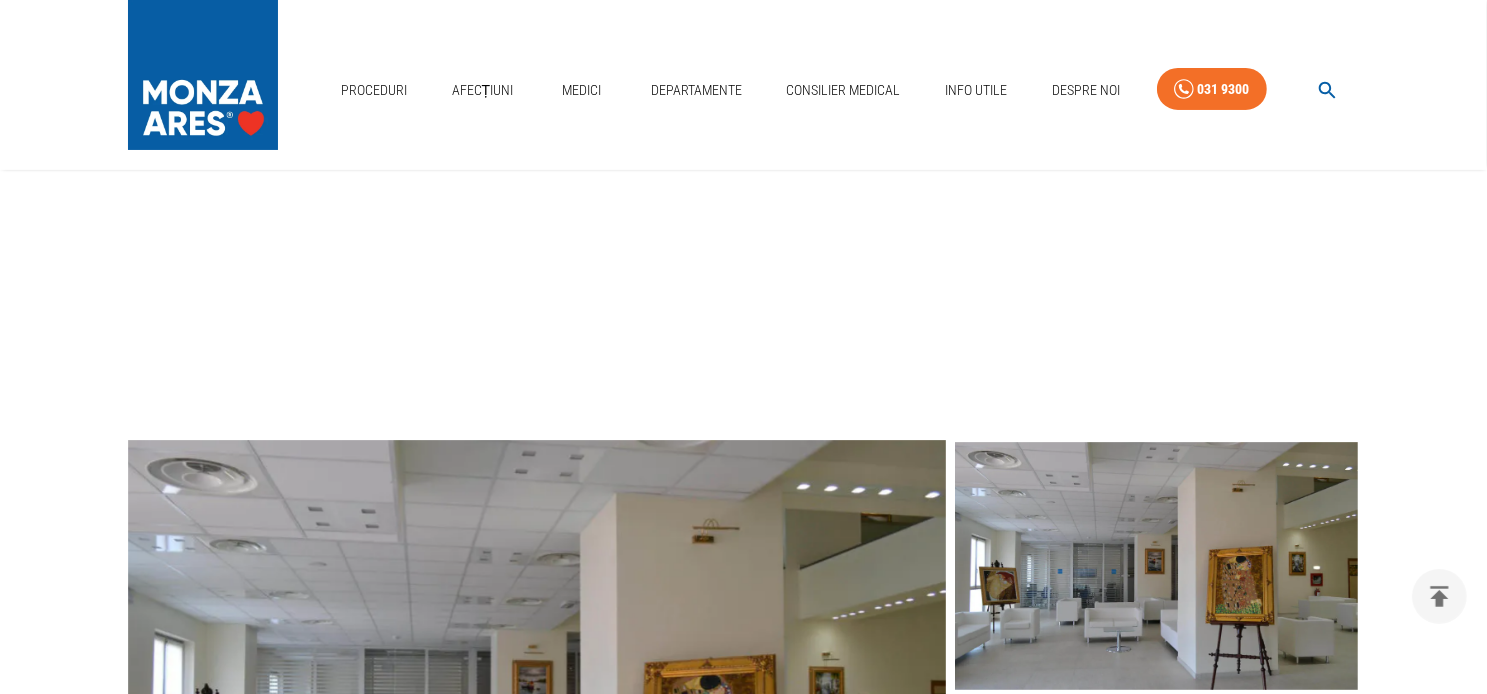click 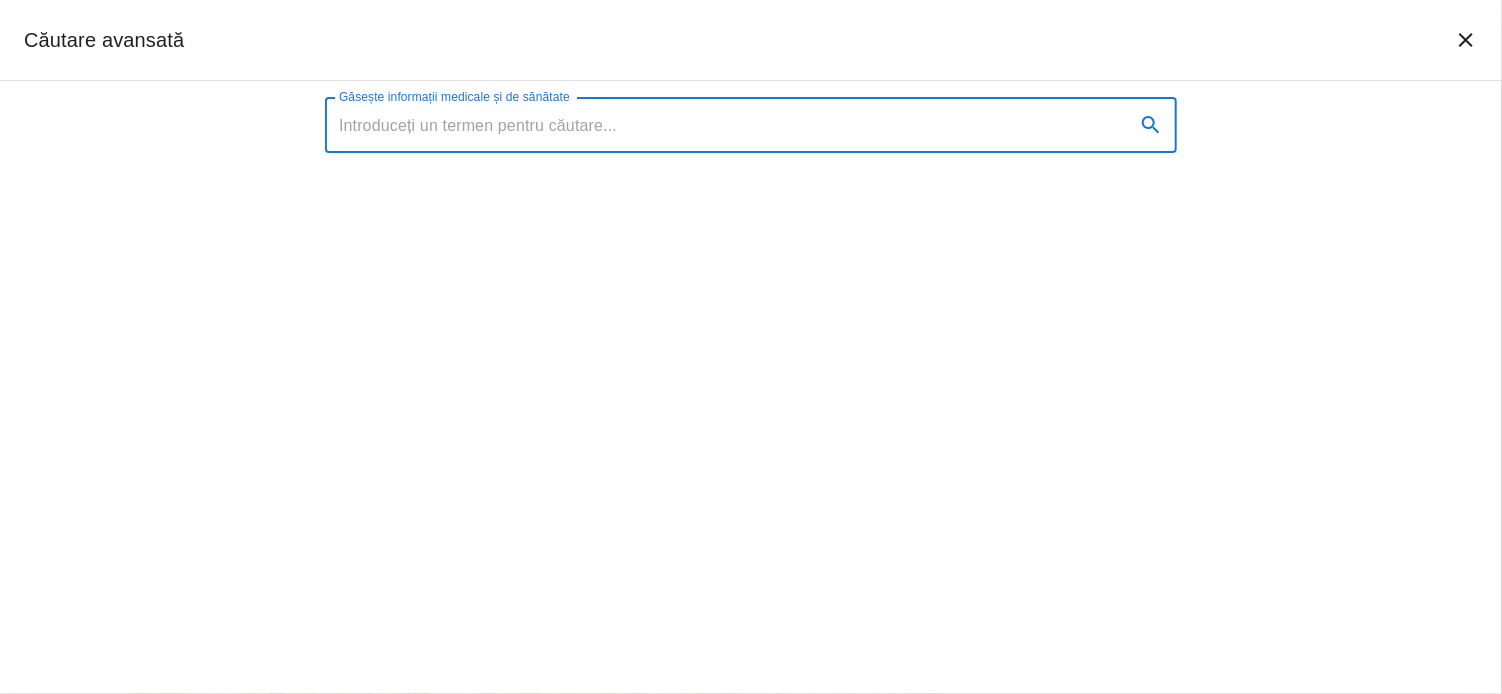 click on "Găsește informații medicale și de sănătate" at bounding box center [722, 125] 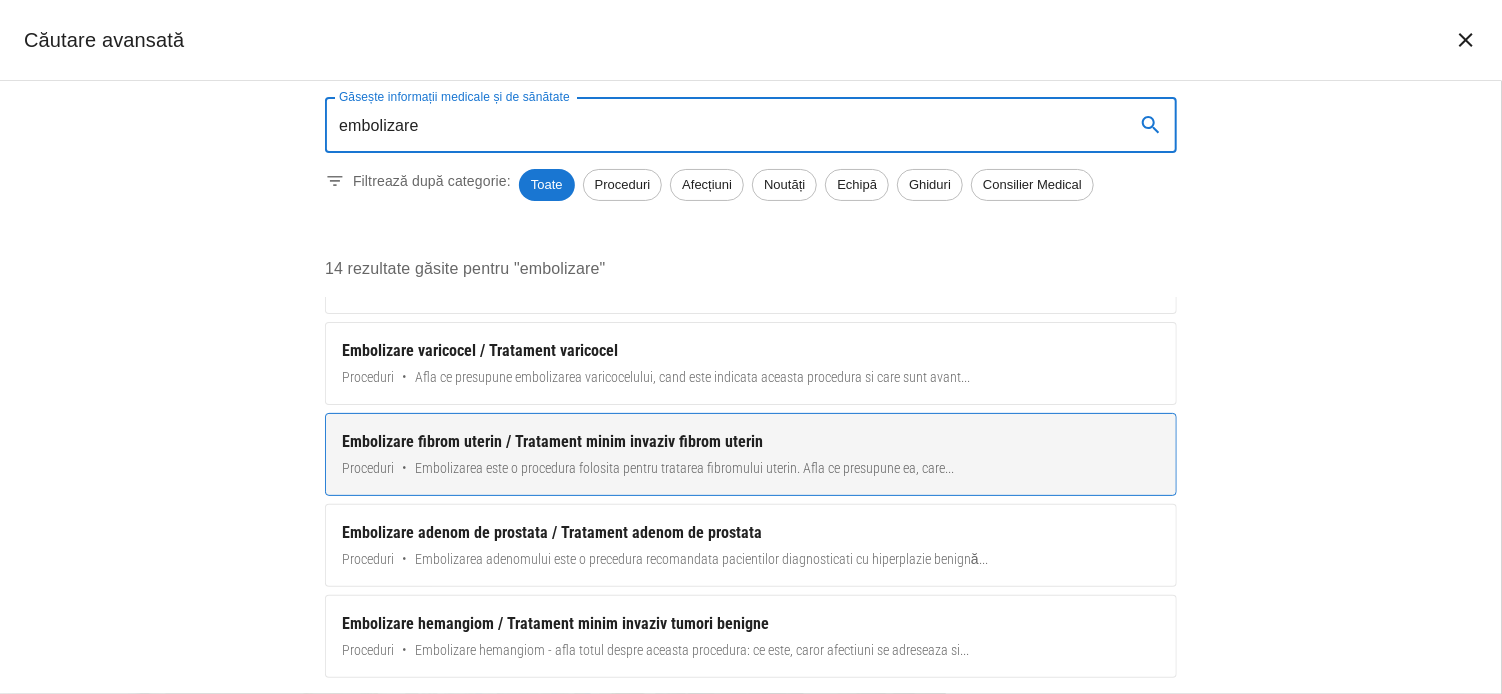 scroll, scrollTop: 200, scrollLeft: 0, axis: vertical 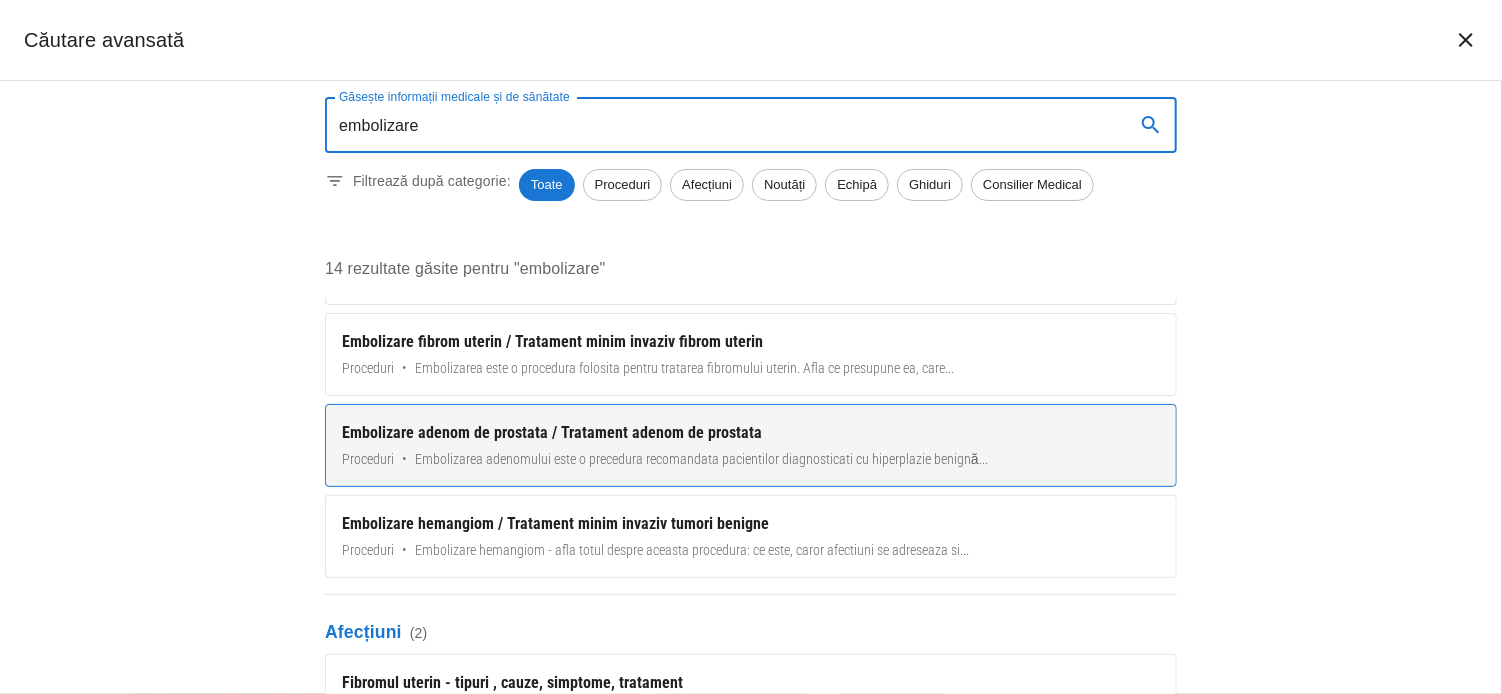 type on "embolizare" 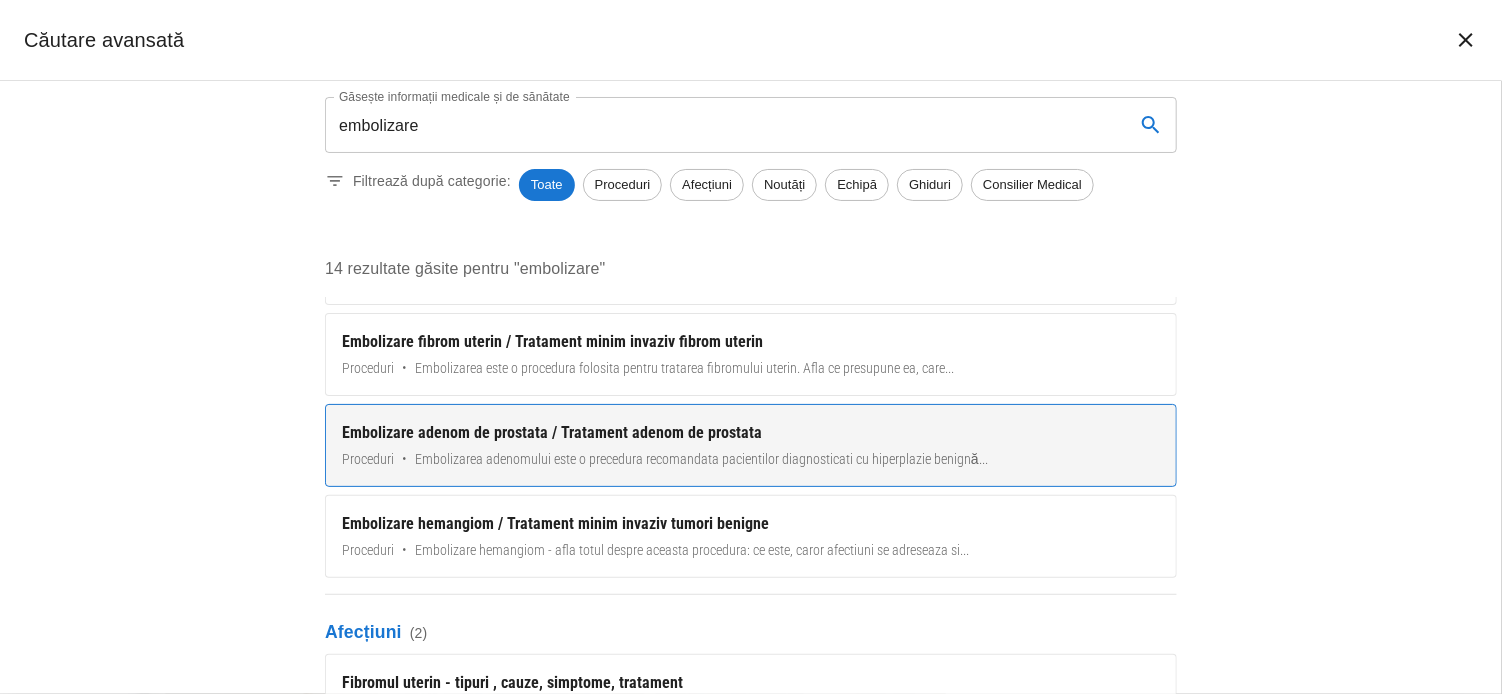 click on "Embolizare adenom de prostata / Tratament adenom de prostata" at bounding box center (751, 433) 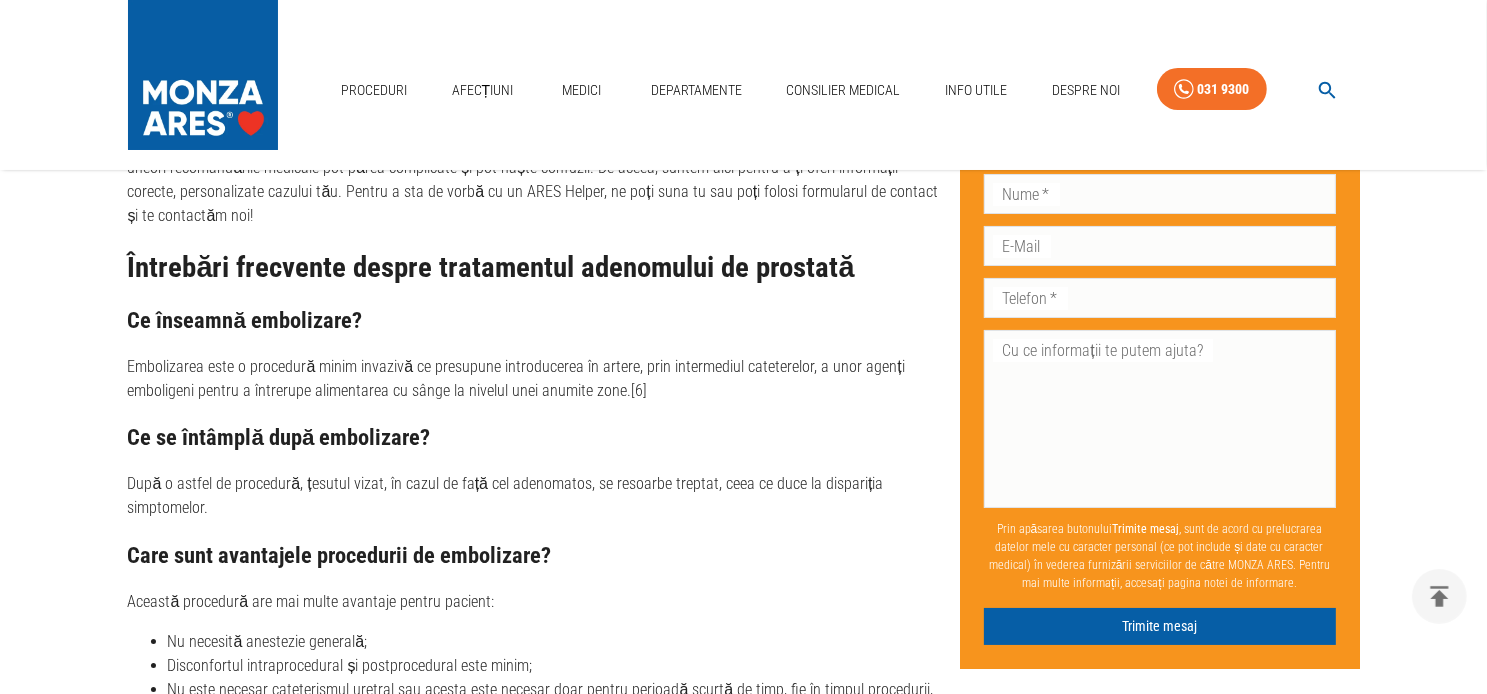 scroll, scrollTop: 7000, scrollLeft: 0, axis: vertical 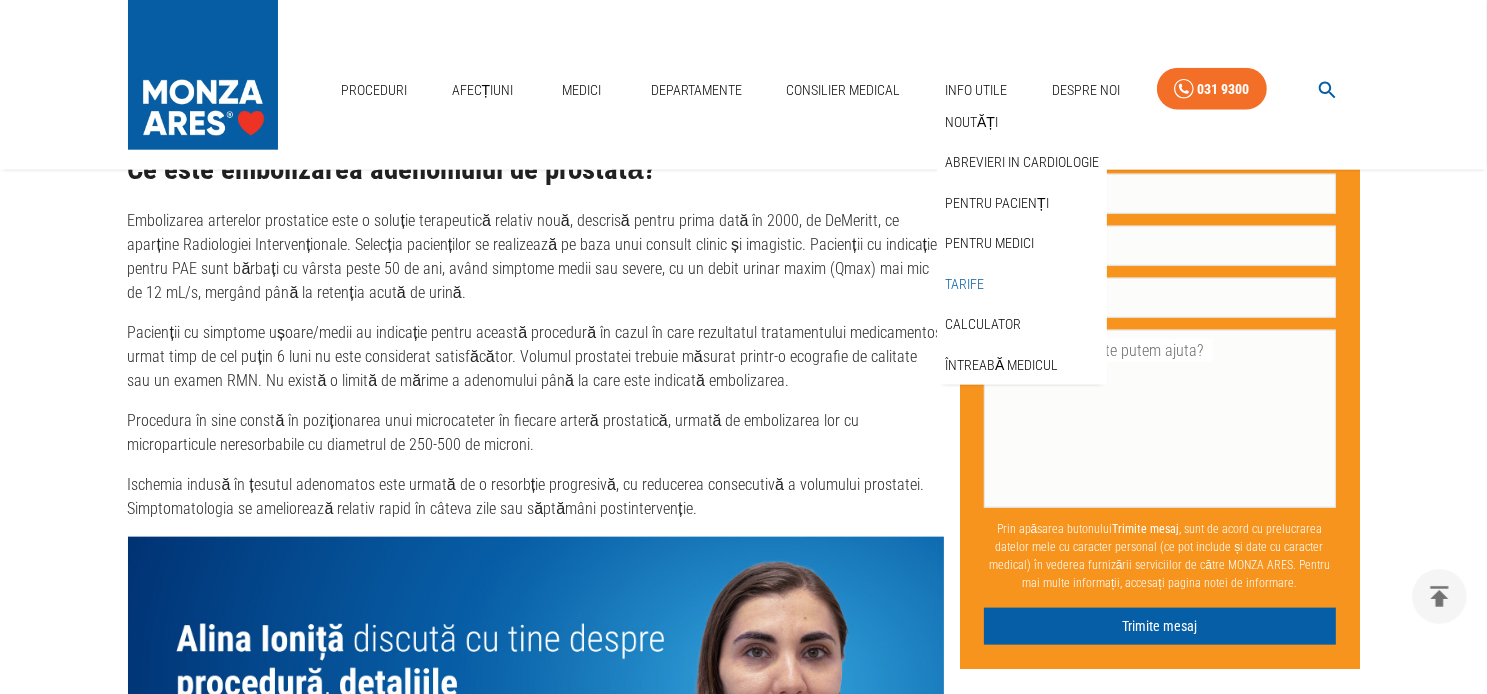 click on "Tarife" at bounding box center (964, 284) 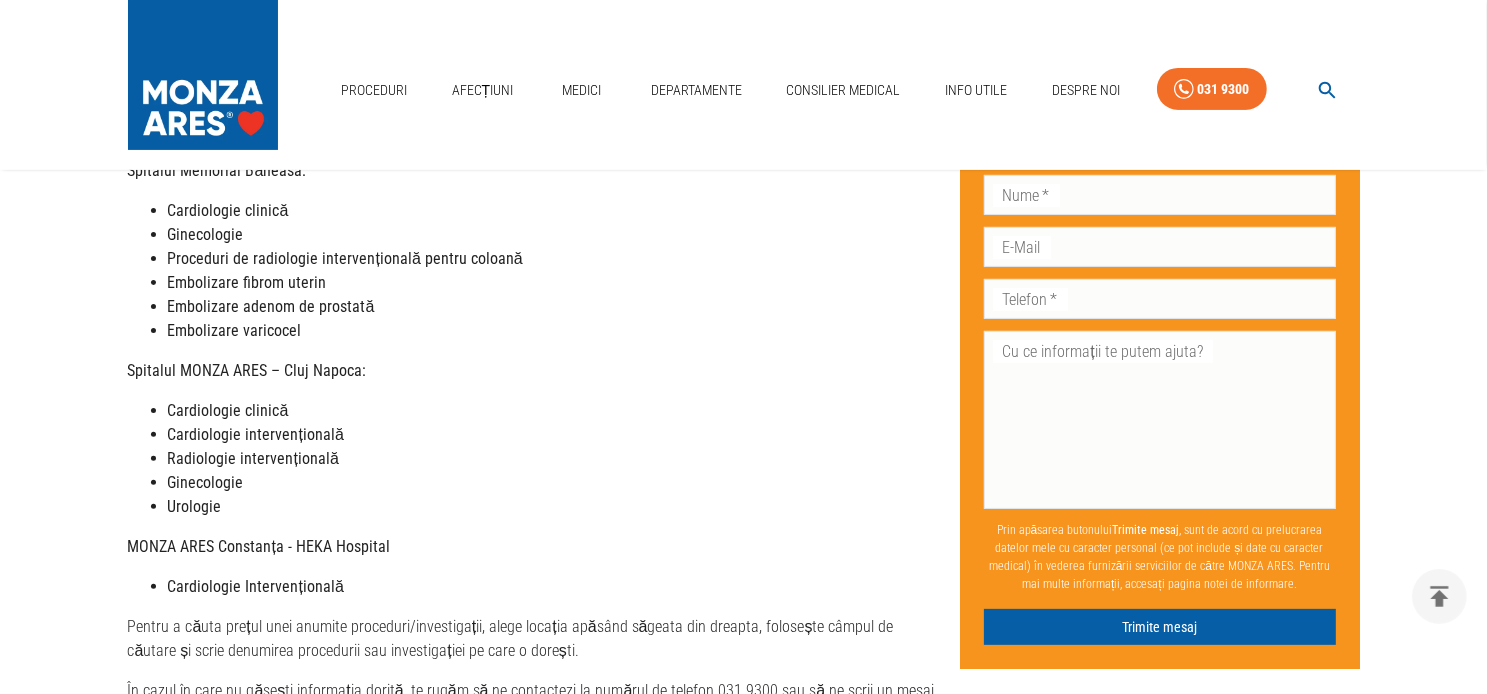 scroll, scrollTop: 500, scrollLeft: 0, axis: vertical 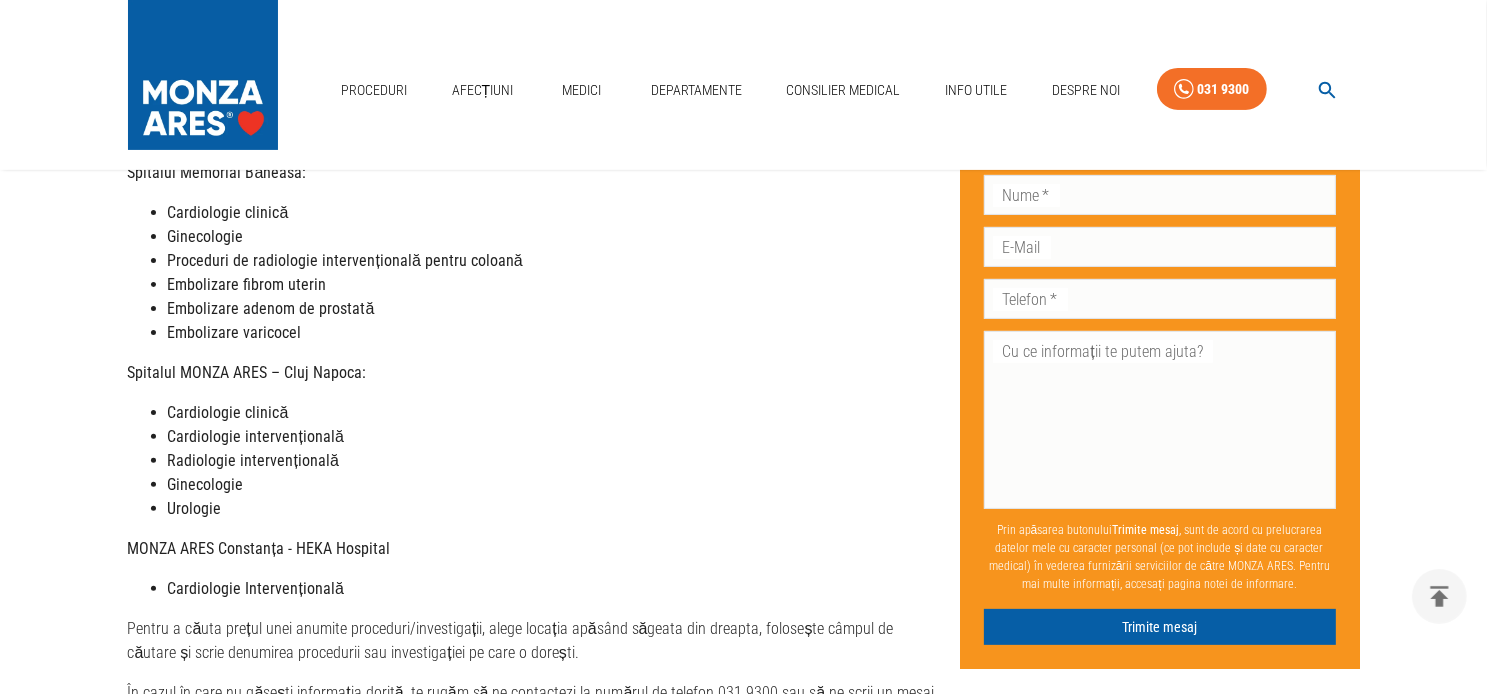 click on "Embolizare adenom de prostată" at bounding box center [271, 308] 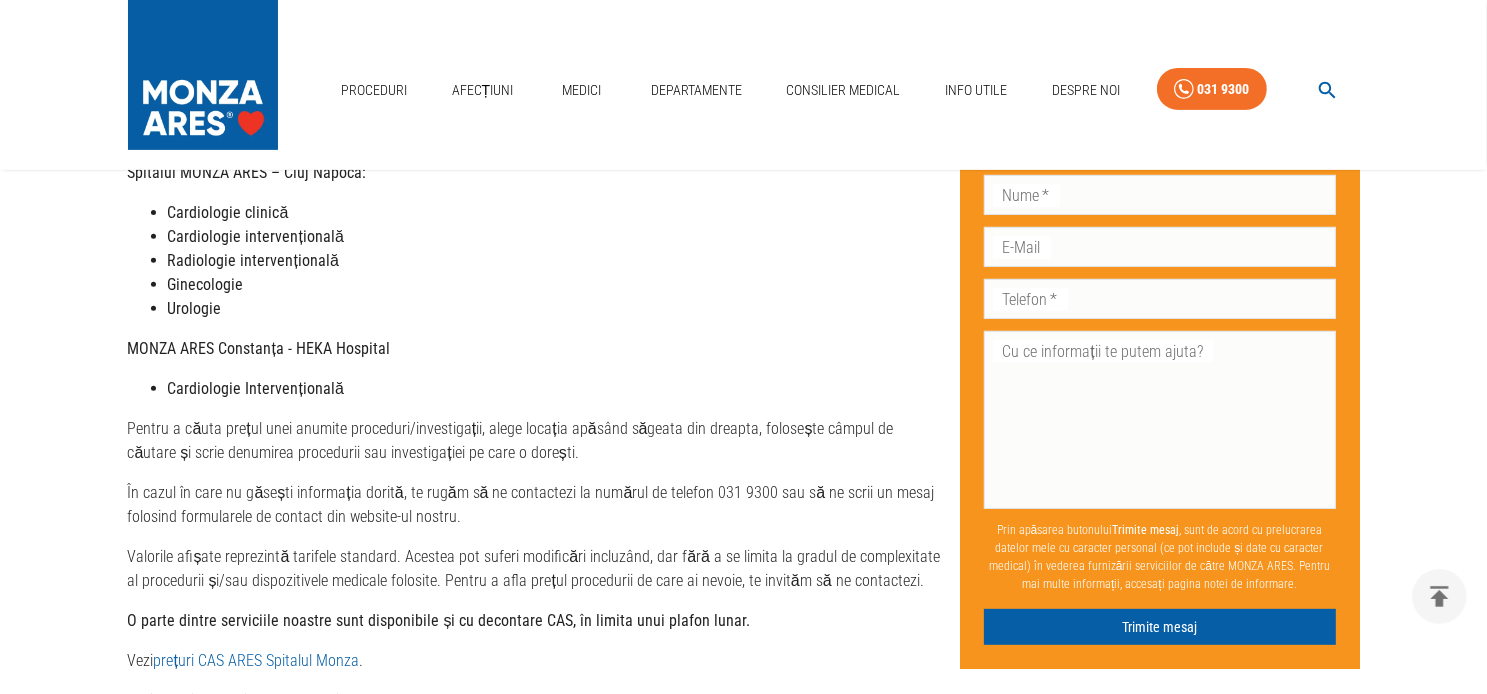scroll, scrollTop: 1000, scrollLeft: 0, axis: vertical 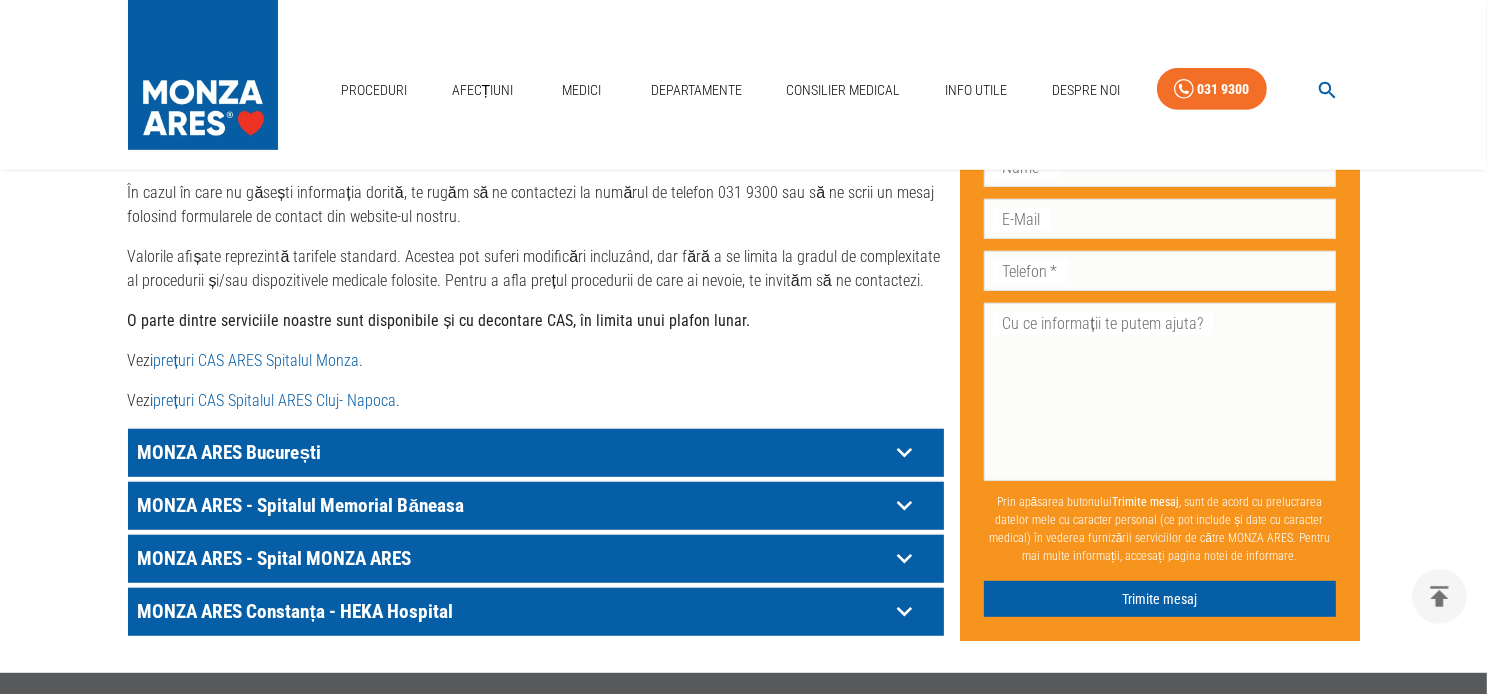 click on "MONZA ARES - Spitalul Memorial Băneasa" at bounding box center (511, 452) 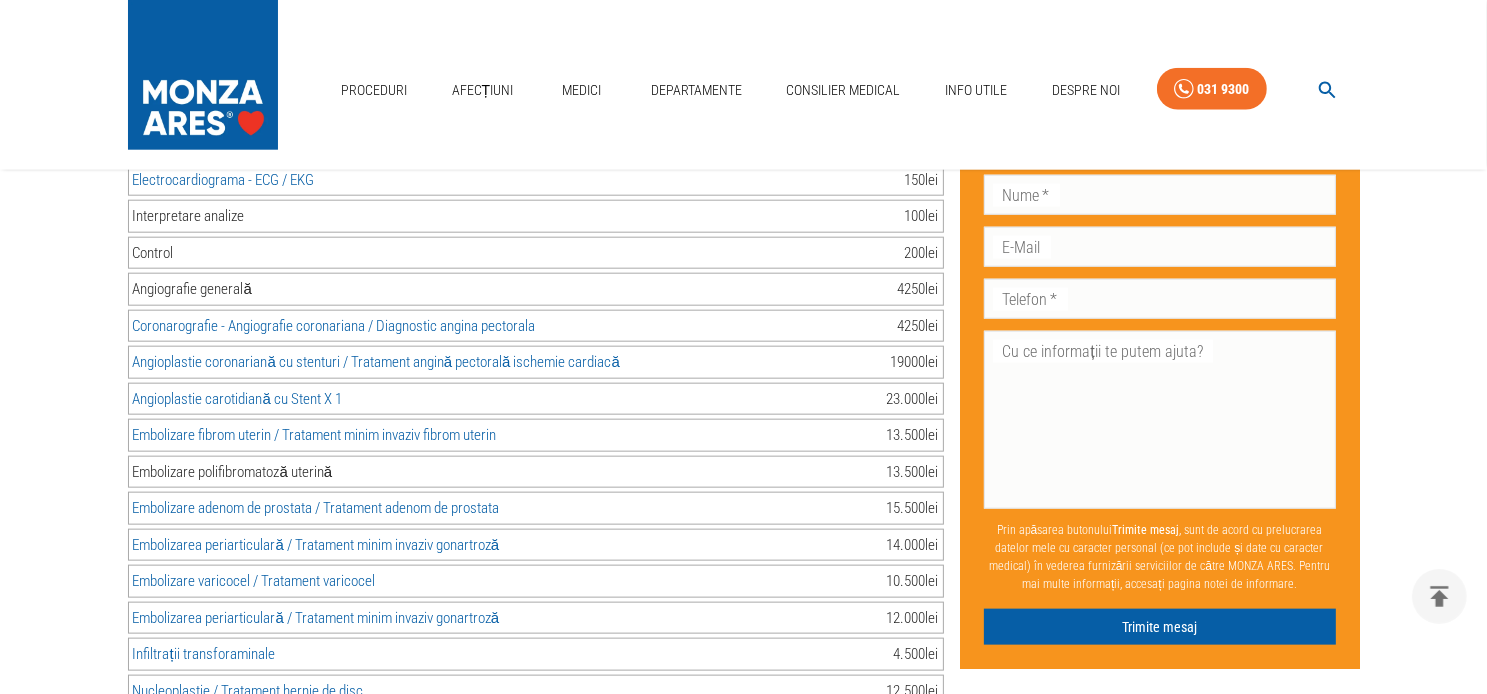 scroll, scrollTop: 2300, scrollLeft: 0, axis: vertical 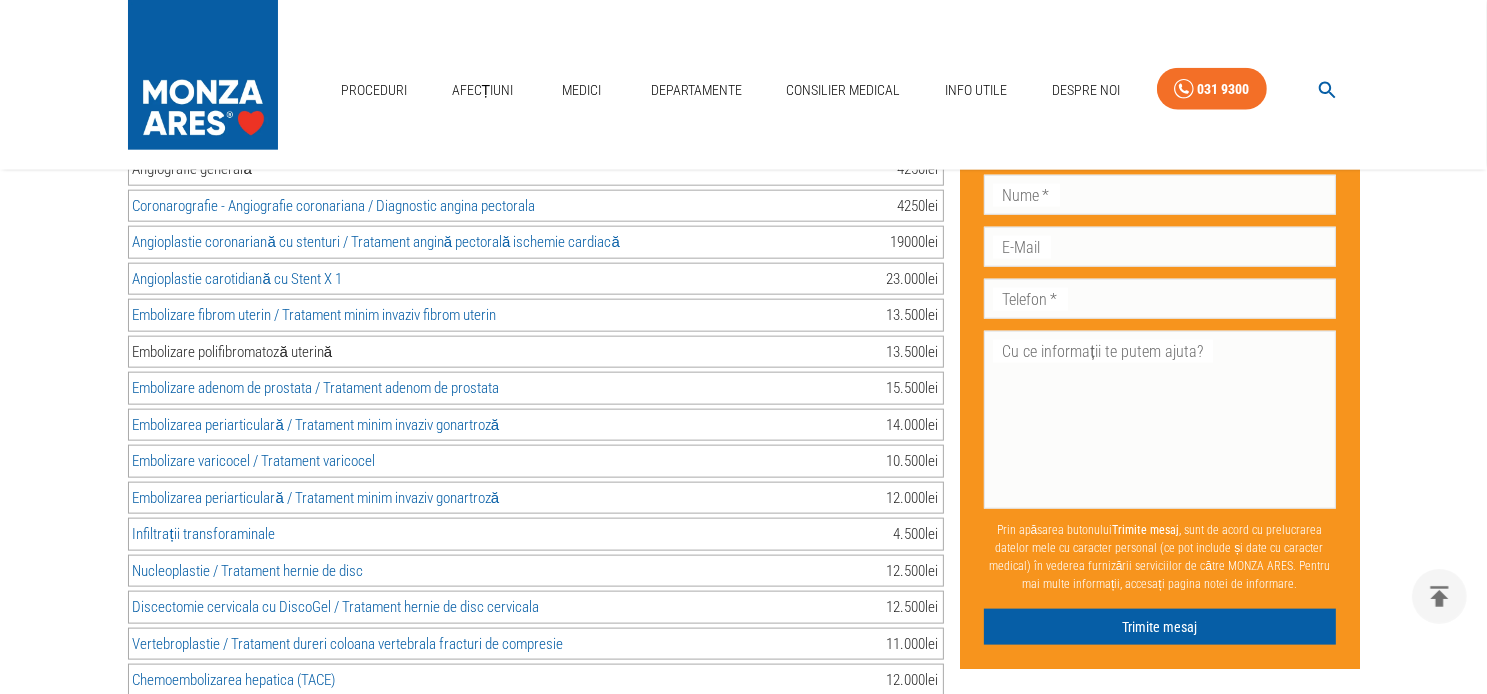 click on "15.500  lei" at bounding box center [913, 388] 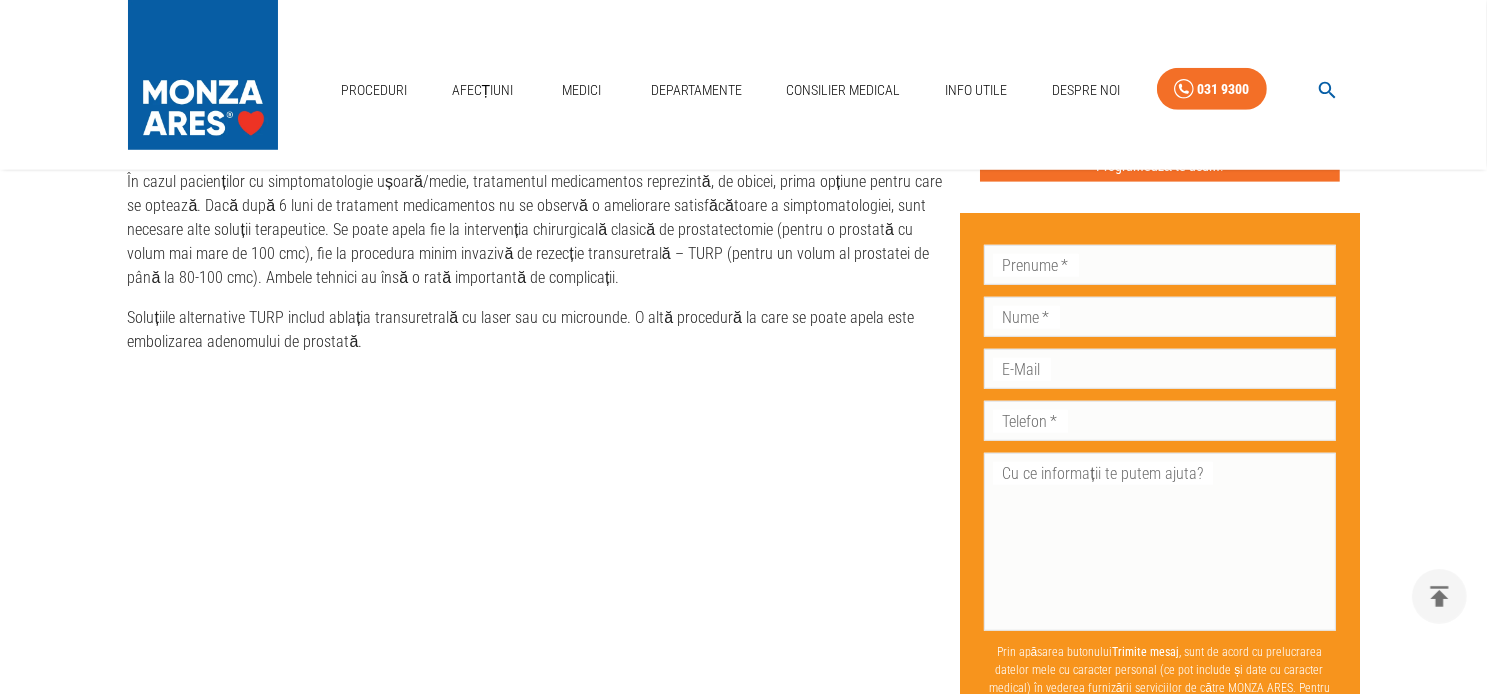 scroll, scrollTop: 1500, scrollLeft: 0, axis: vertical 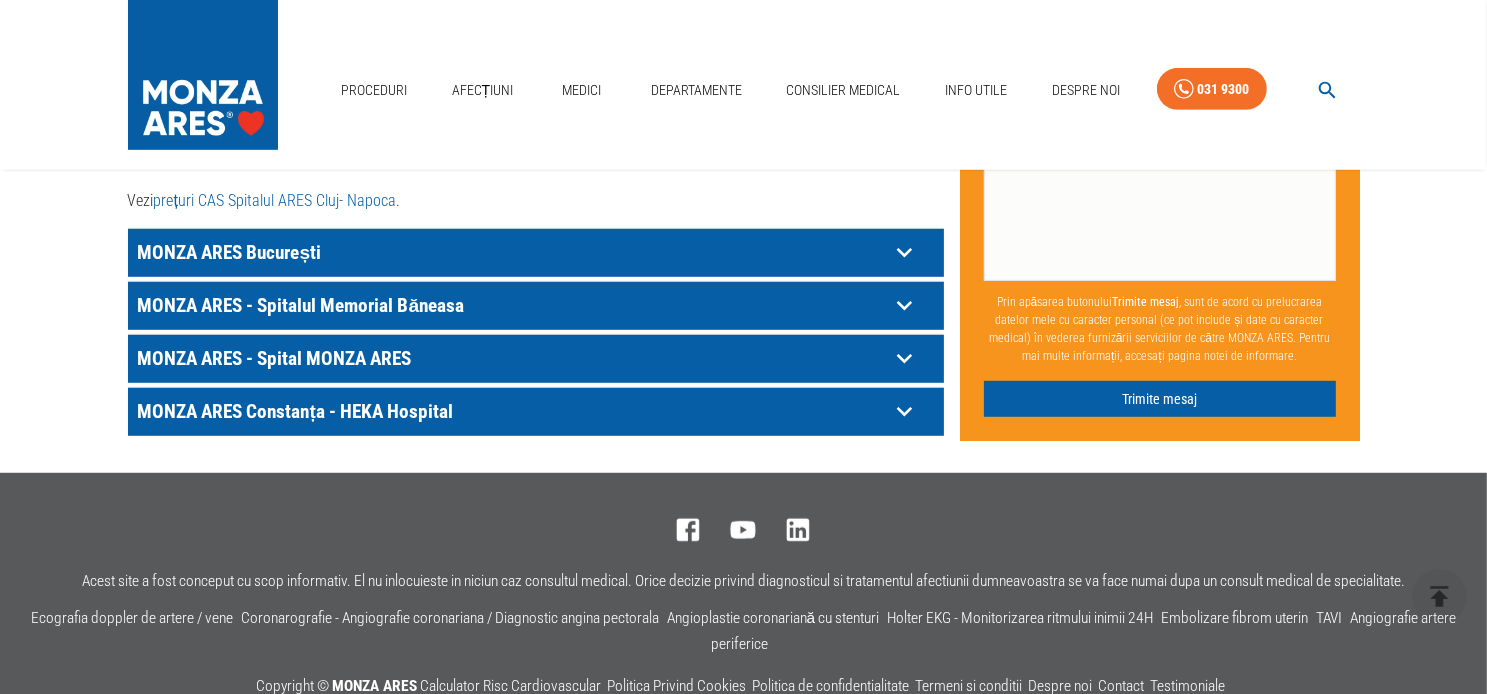 click on "MONZA ARES - Spitalul Memorial Băneasa" at bounding box center [511, 252] 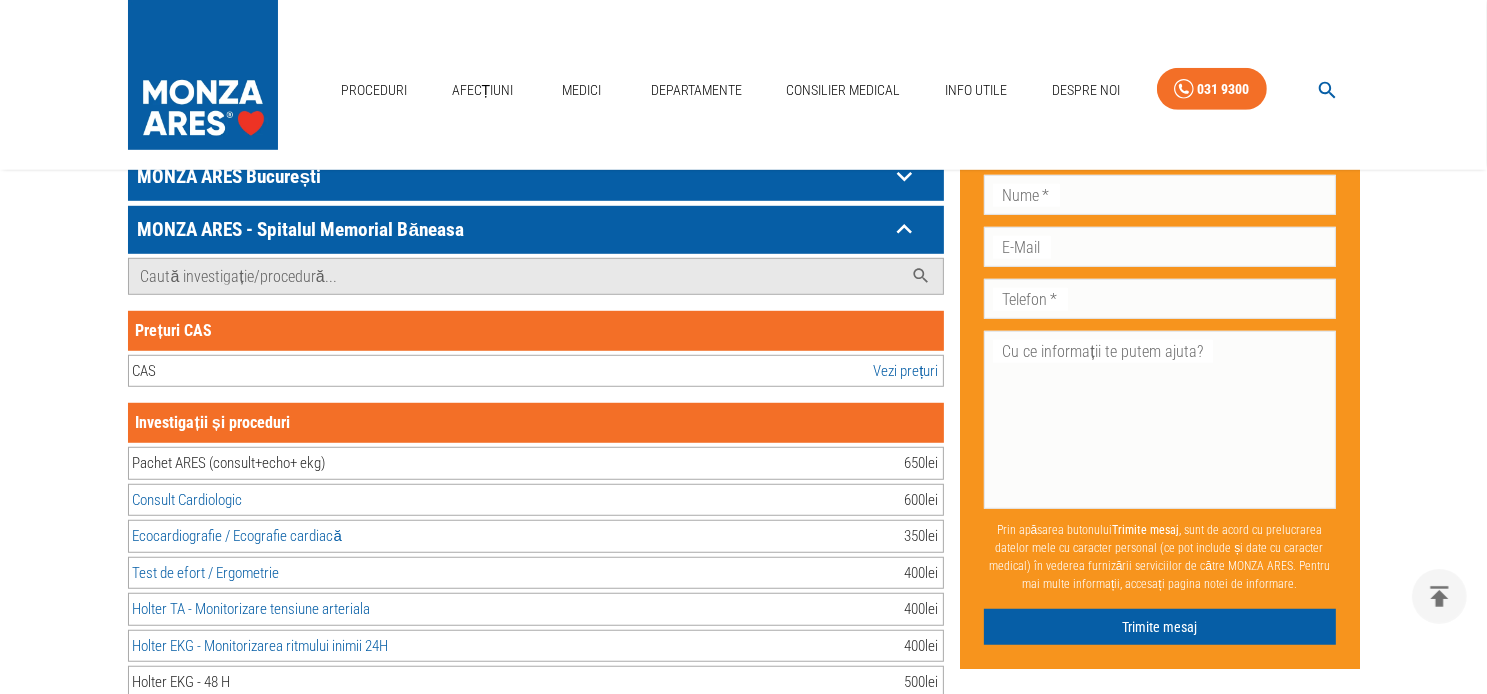 scroll, scrollTop: 1300, scrollLeft: 0, axis: vertical 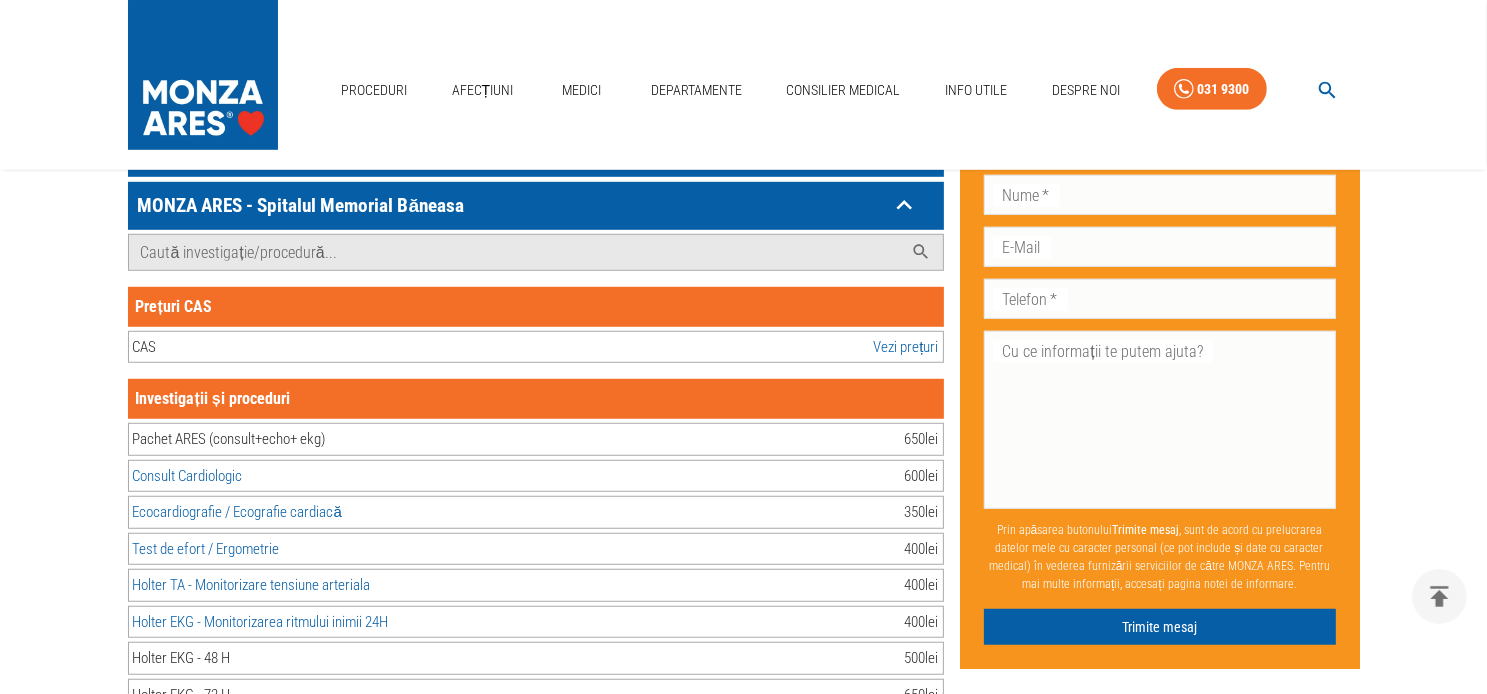 click on "Vezi prețuri" at bounding box center (905, 347) 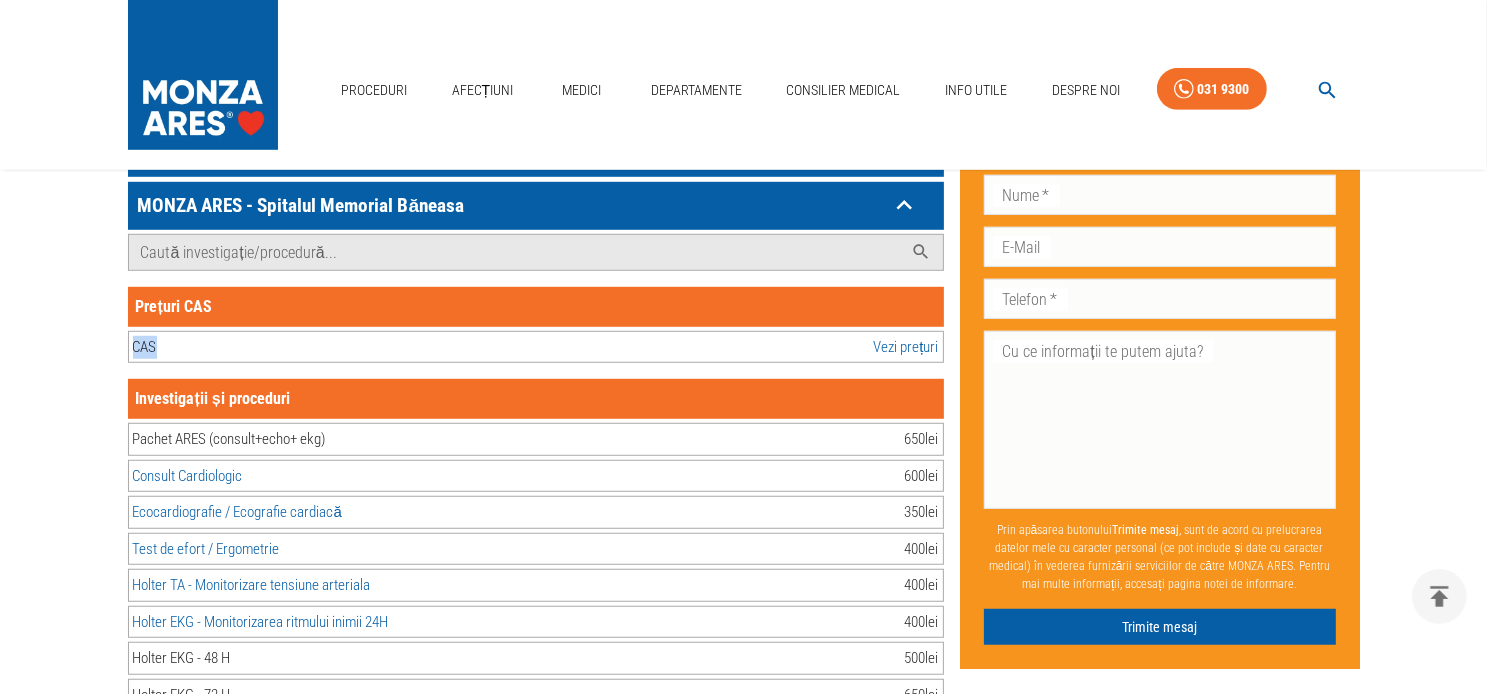 click on "CAS" at bounding box center (145, 347) 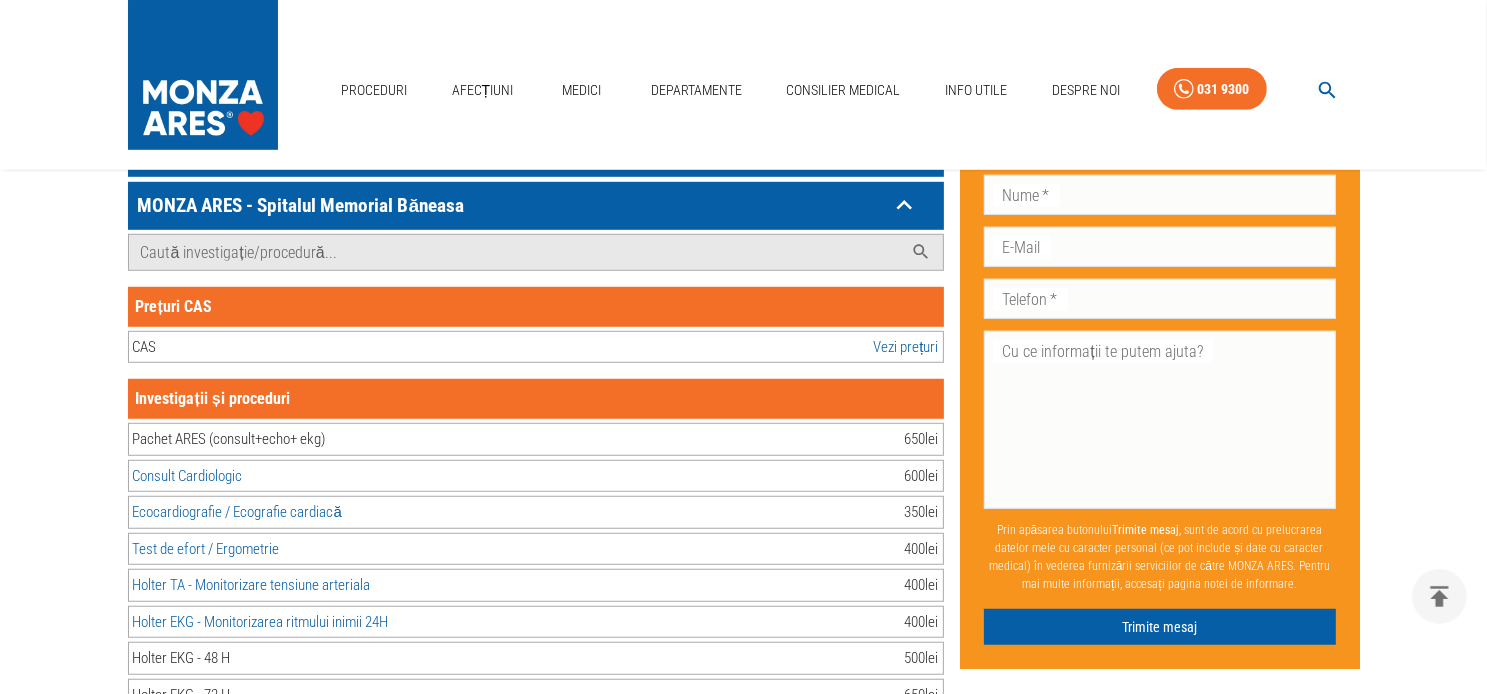 click on "Vezi prețuri" at bounding box center [905, 347] 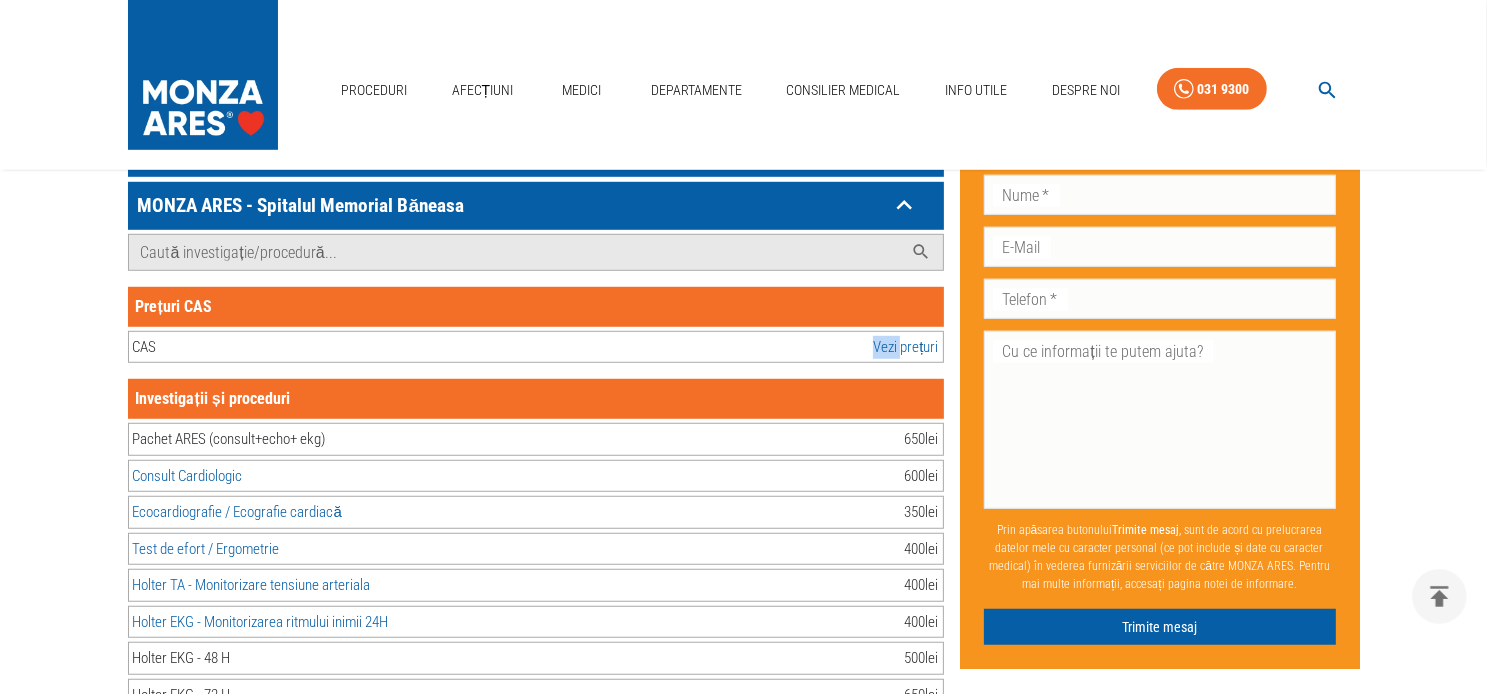 click on "CAS Vezi prețuri" at bounding box center (536, 347) 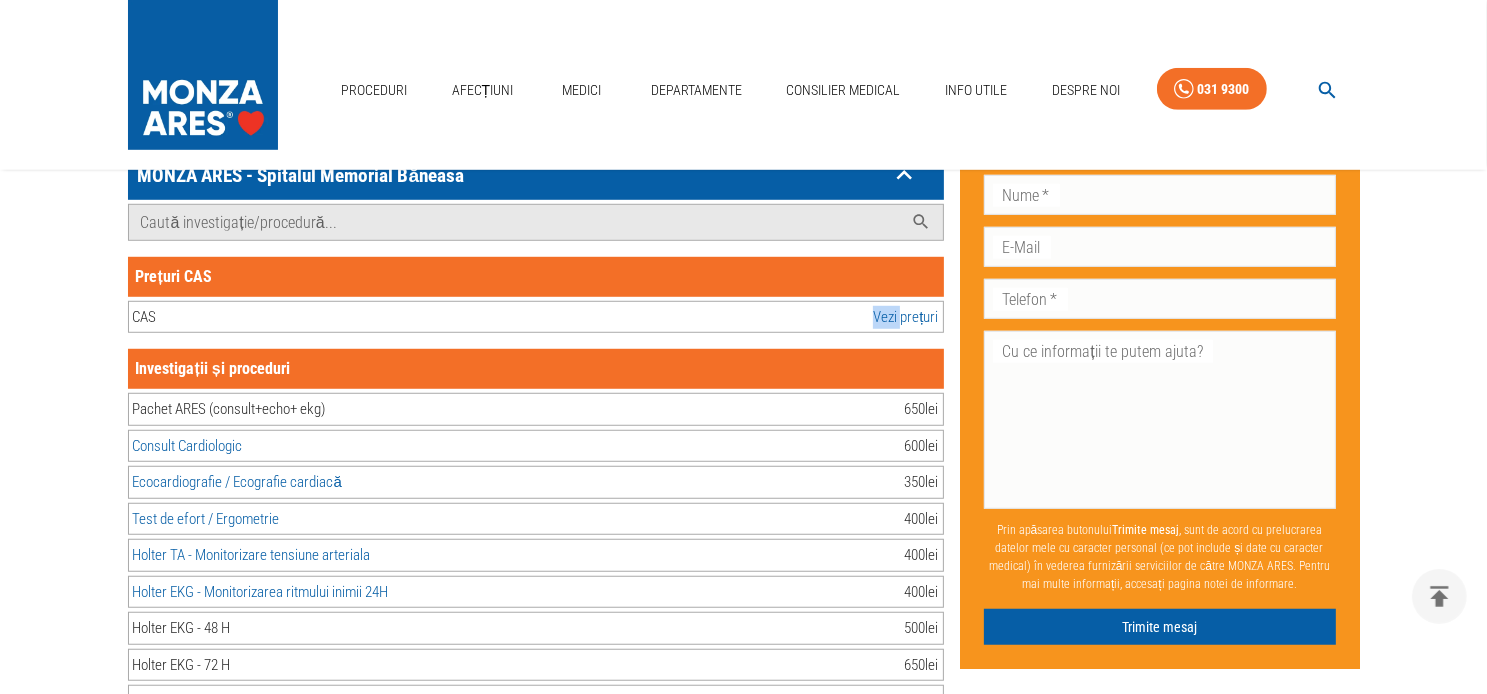 scroll, scrollTop: 1000, scrollLeft: 0, axis: vertical 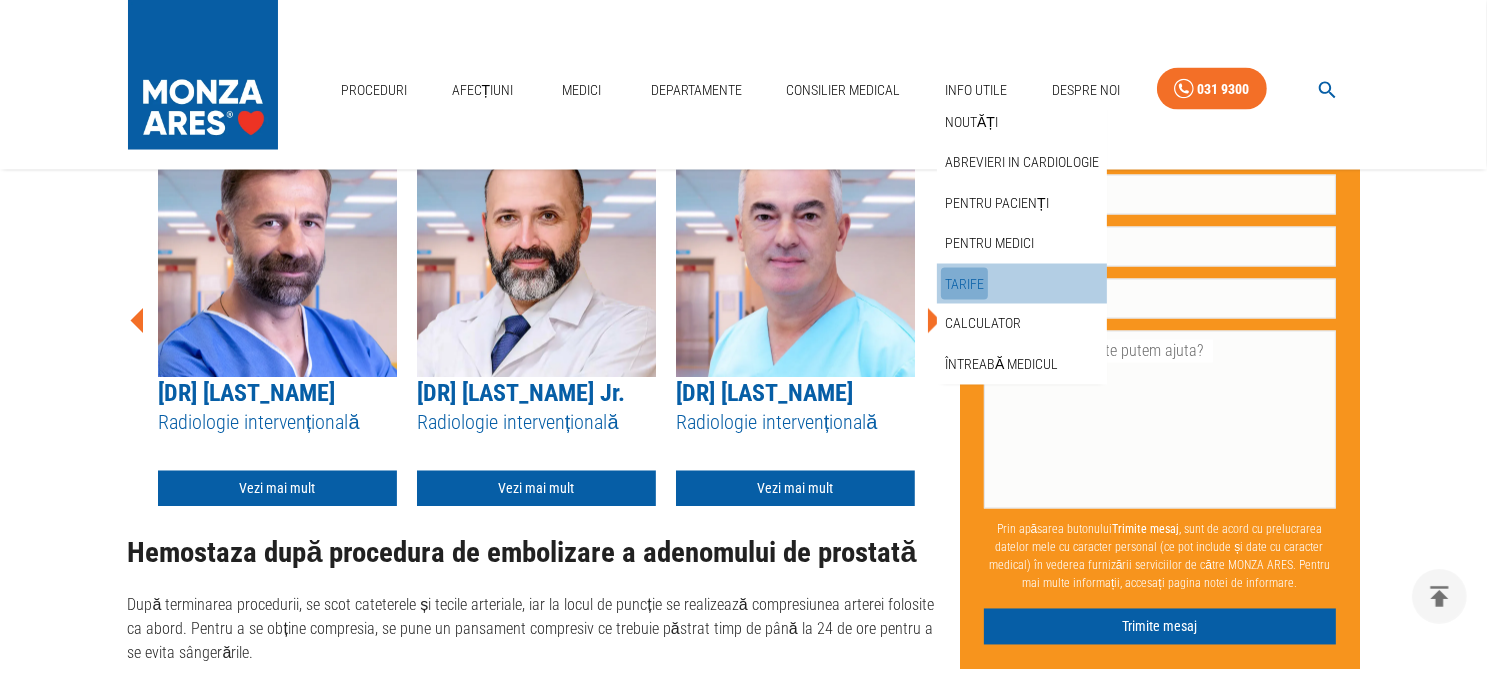 click on "Tarife" at bounding box center [964, 284] 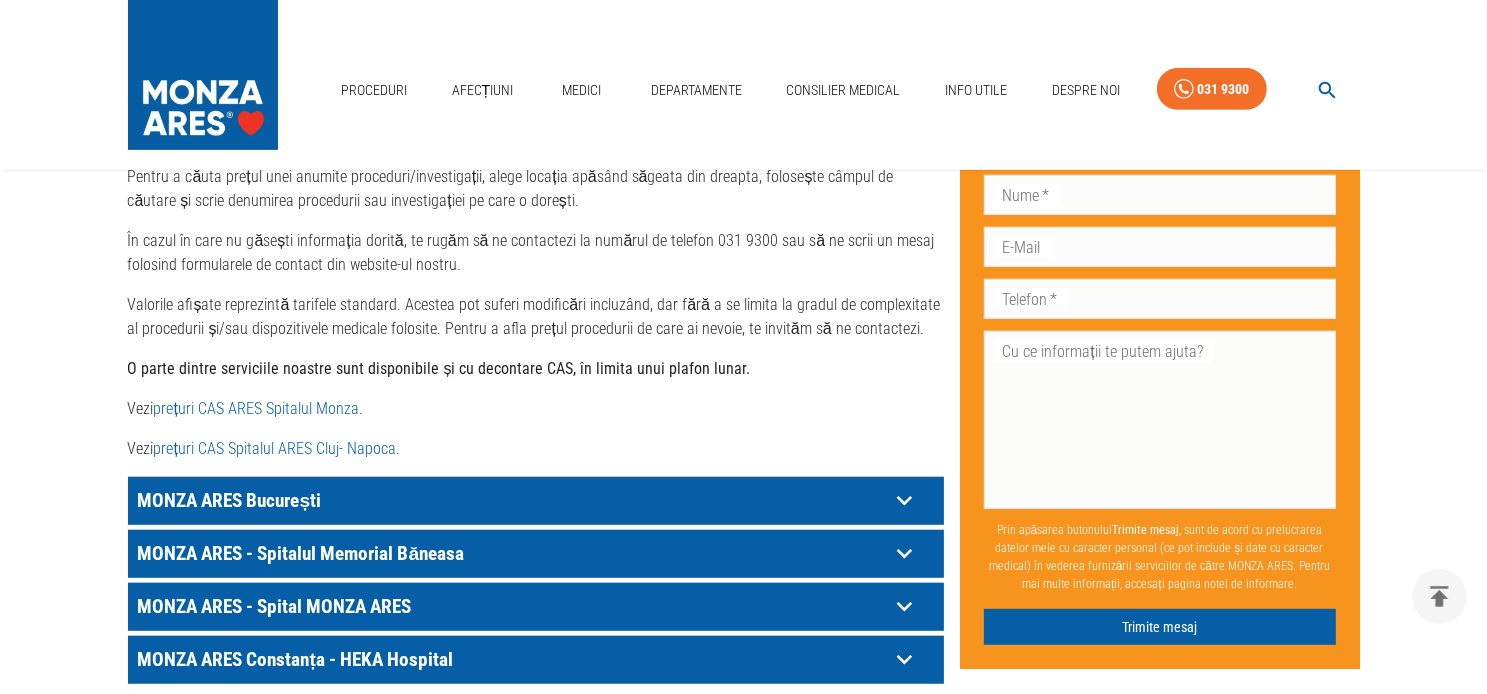 scroll, scrollTop: 1000, scrollLeft: 0, axis: vertical 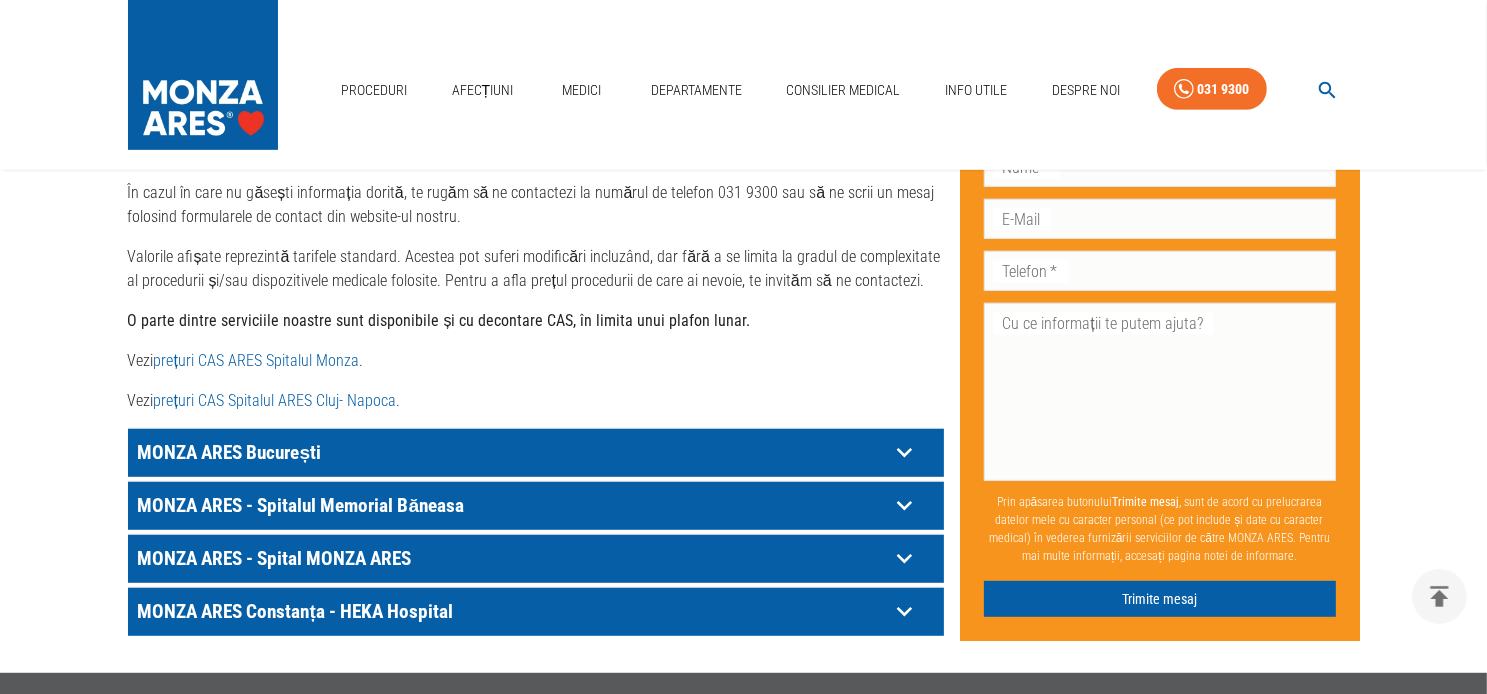 click on "MONZA ARES Constanța - HEKA Hospital" at bounding box center (511, 452) 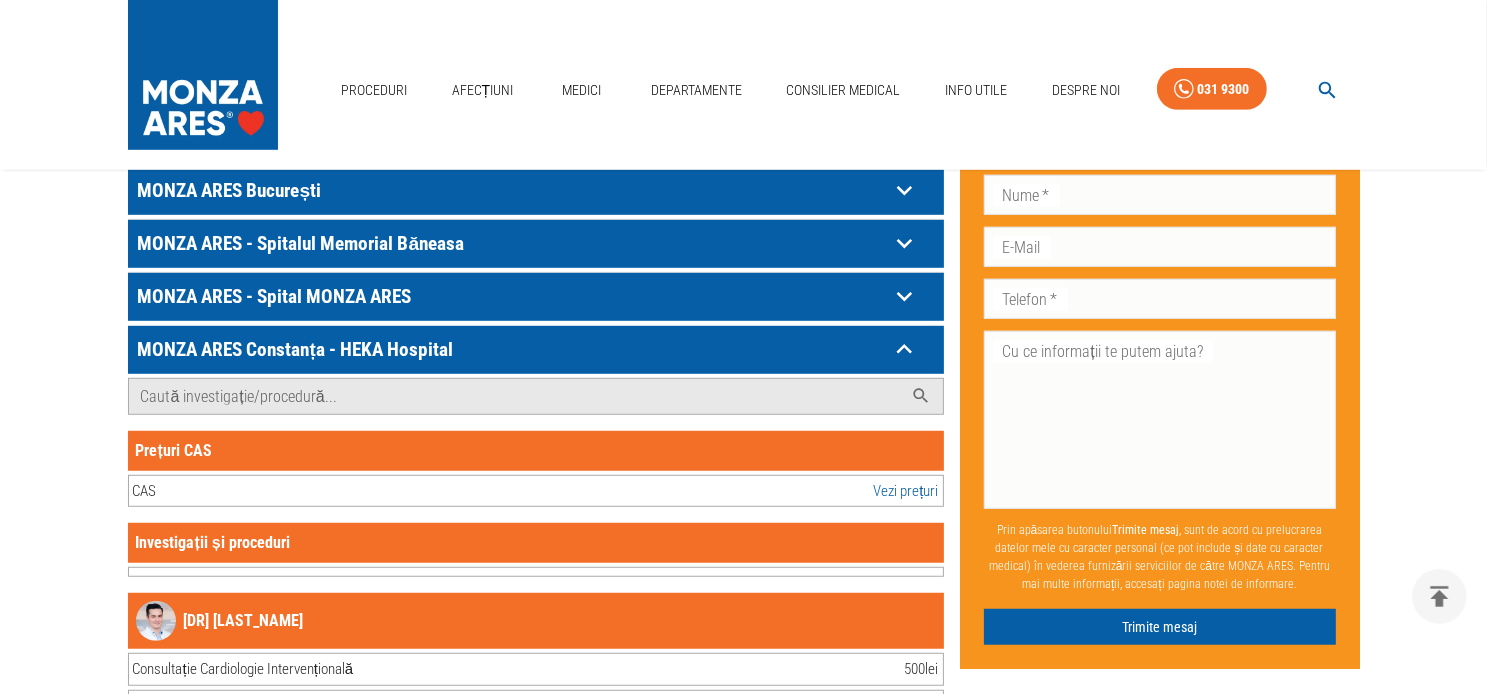 scroll, scrollTop: 1400, scrollLeft: 0, axis: vertical 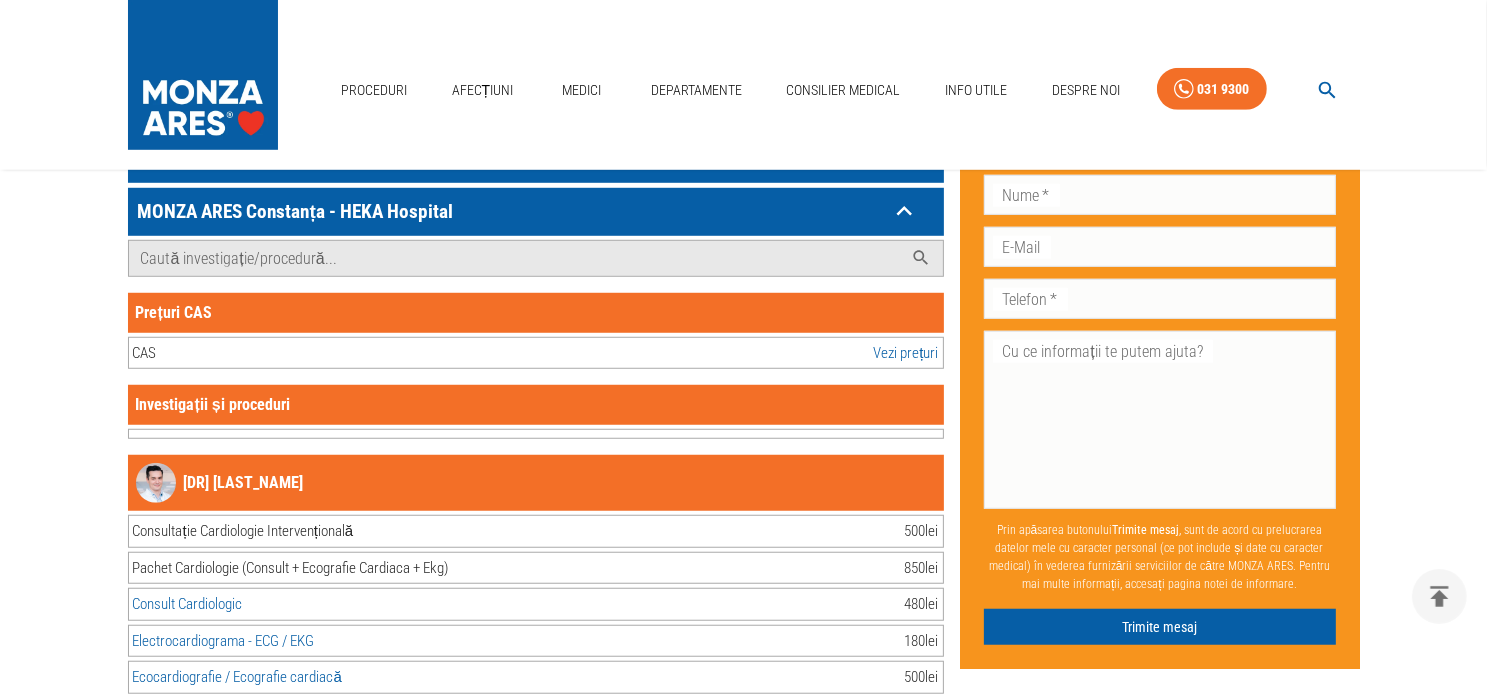 click on "CAS Vezi prețuri" at bounding box center [536, 353] 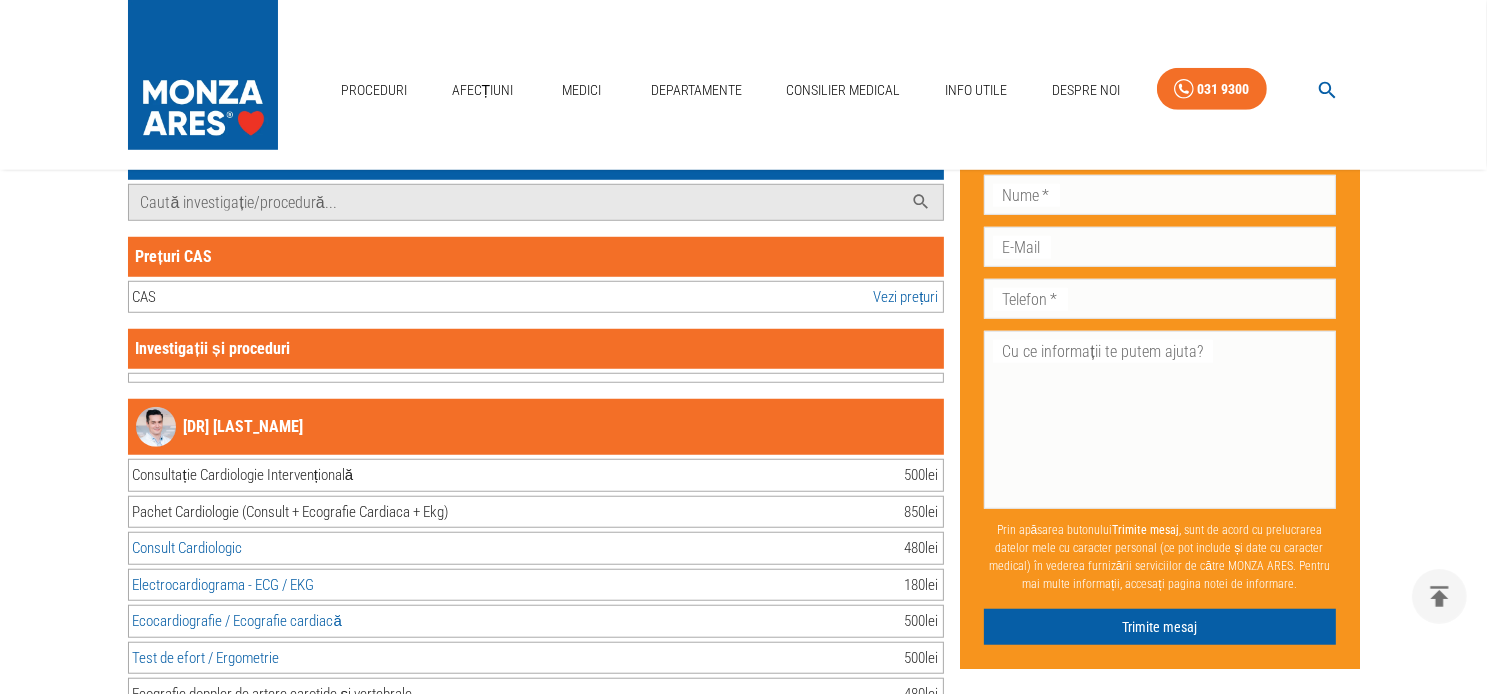 scroll, scrollTop: 1300, scrollLeft: 0, axis: vertical 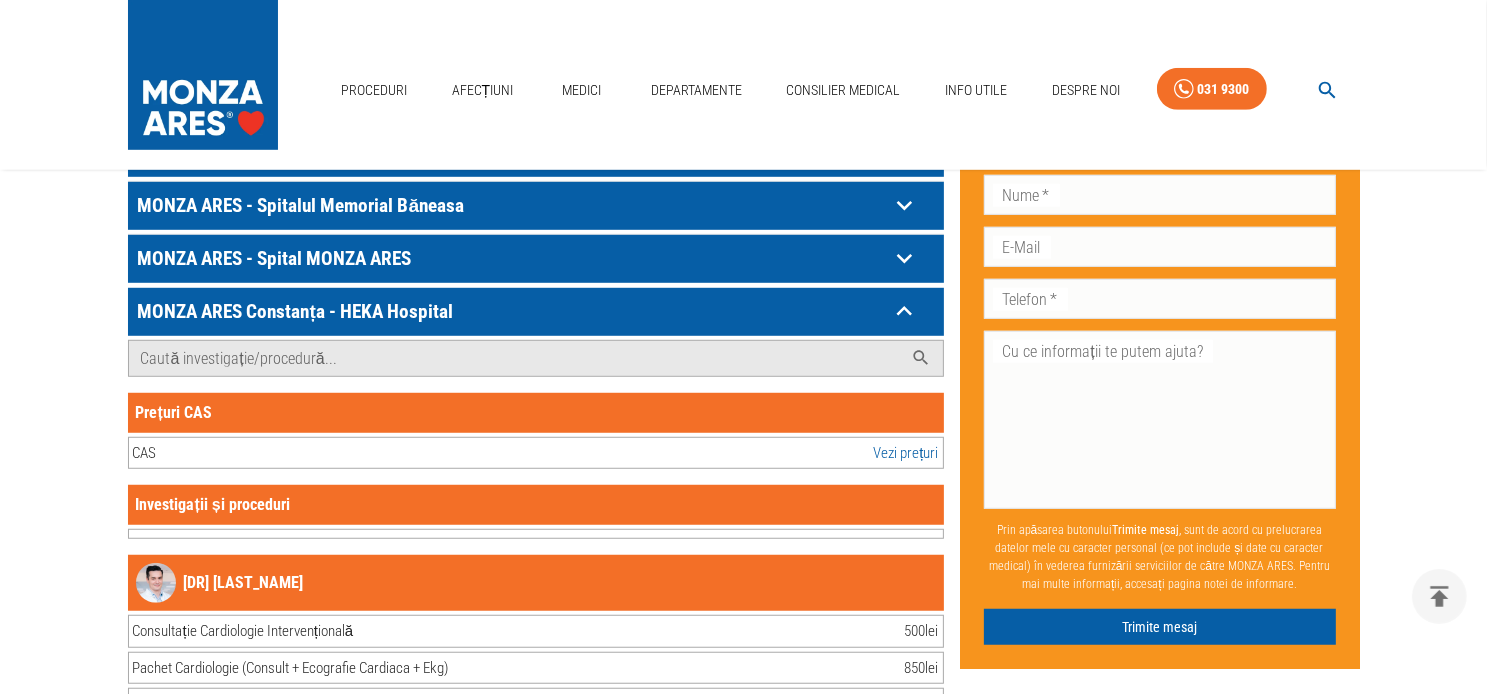 click on "Investigații și proceduri" at bounding box center [536, 505] 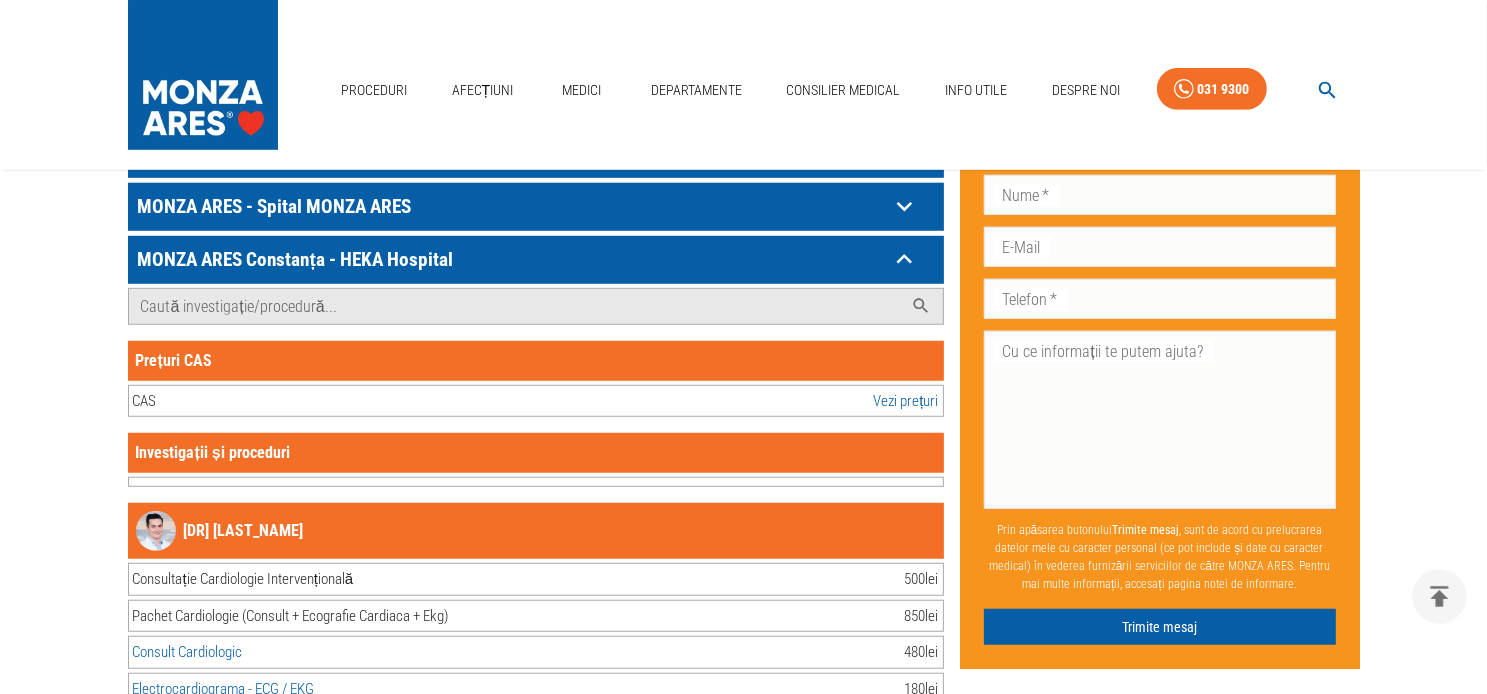 scroll, scrollTop: 1100, scrollLeft: 0, axis: vertical 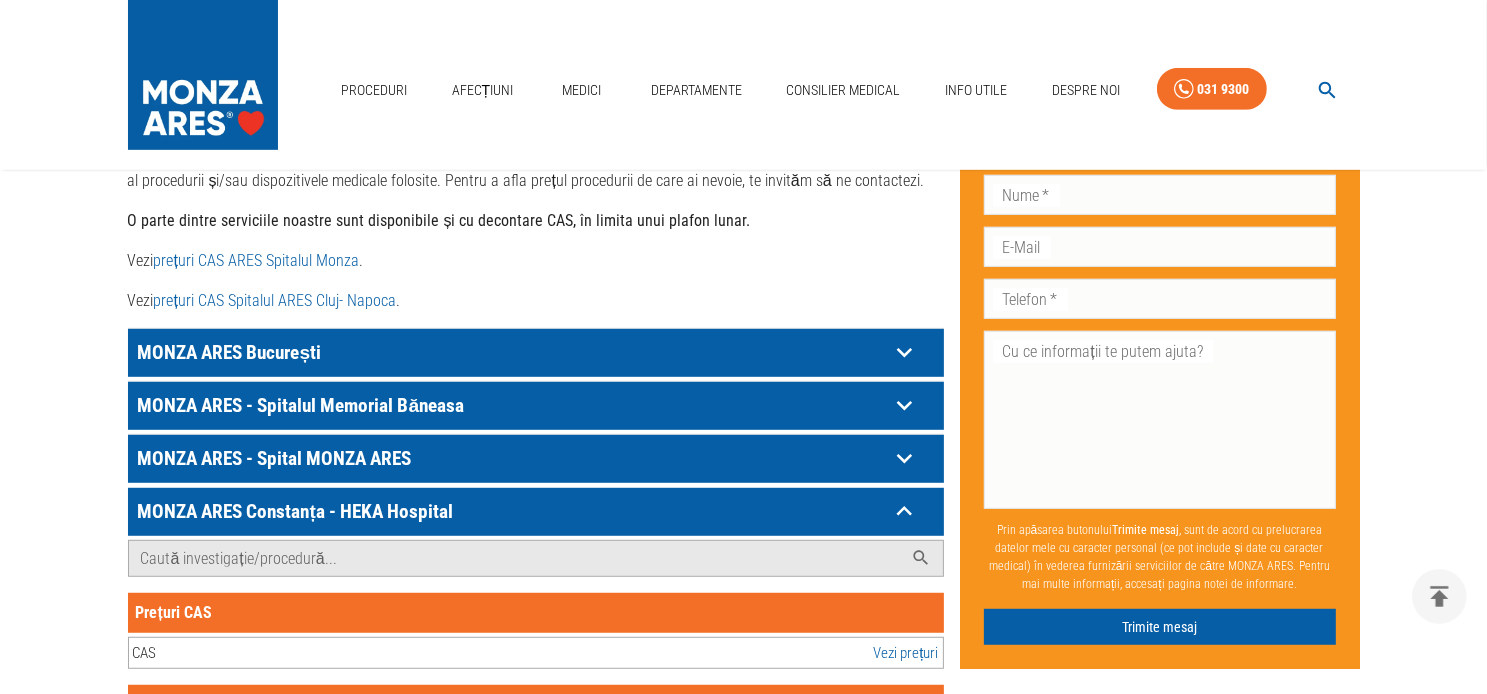 click on "MONZA ARES Constanța - HEKA Hospital" at bounding box center [511, 511] 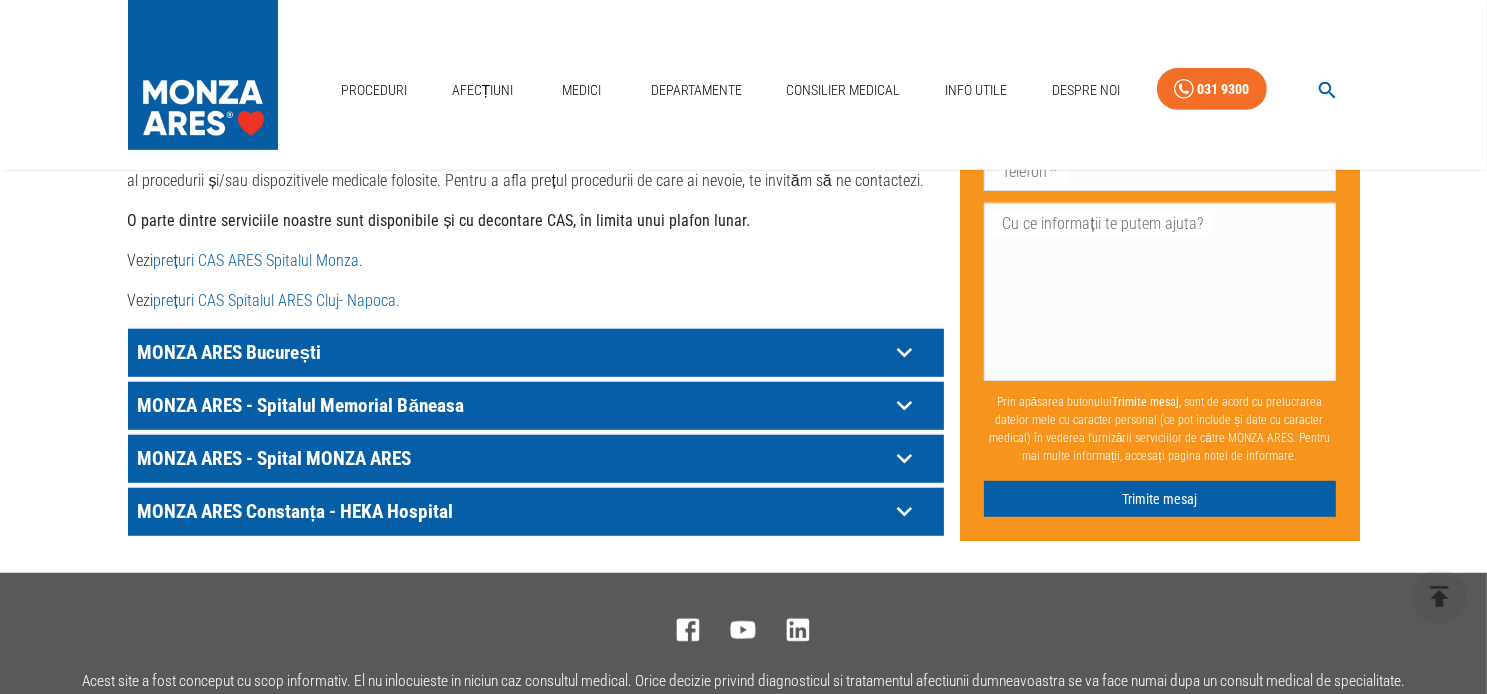 click on "MONZA ARES - Spital MONZA ARES" at bounding box center (511, 352) 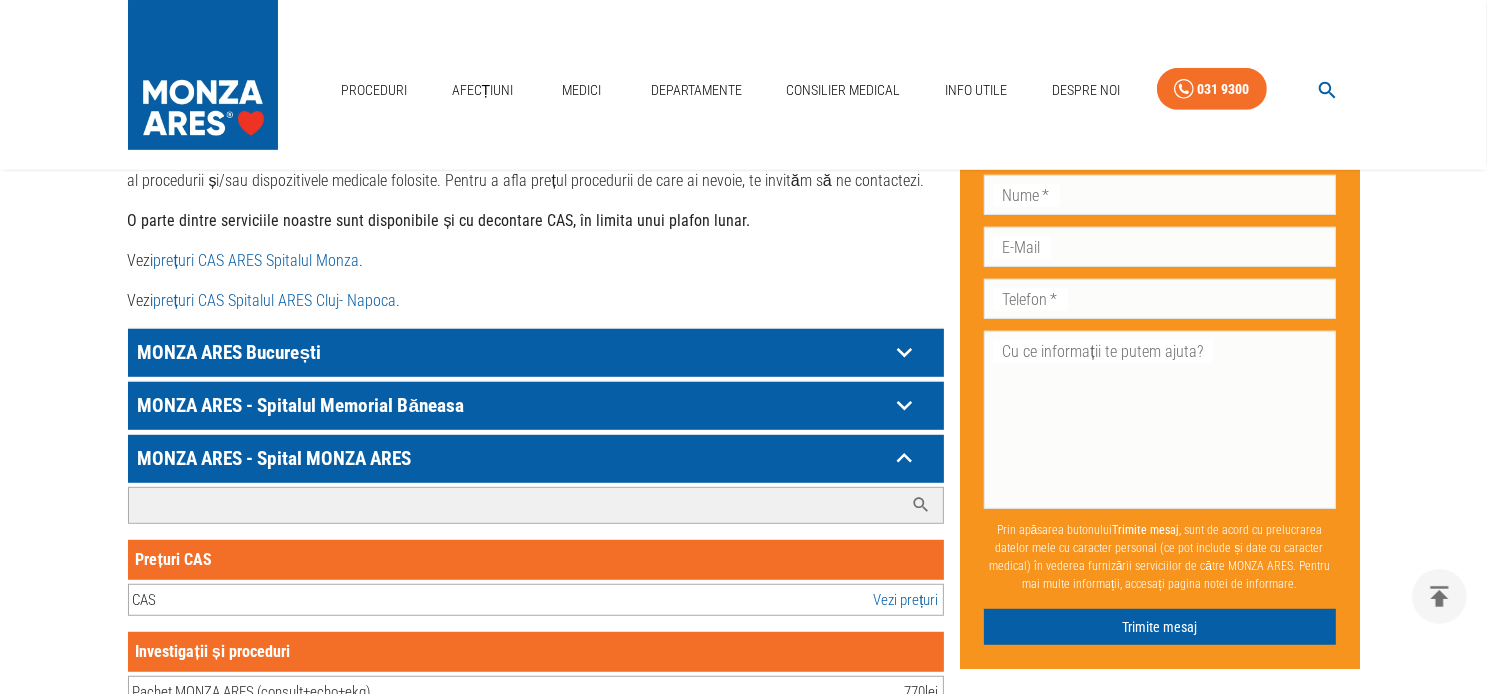 click on "Caută investigație/procedură..." at bounding box center [516, 505] 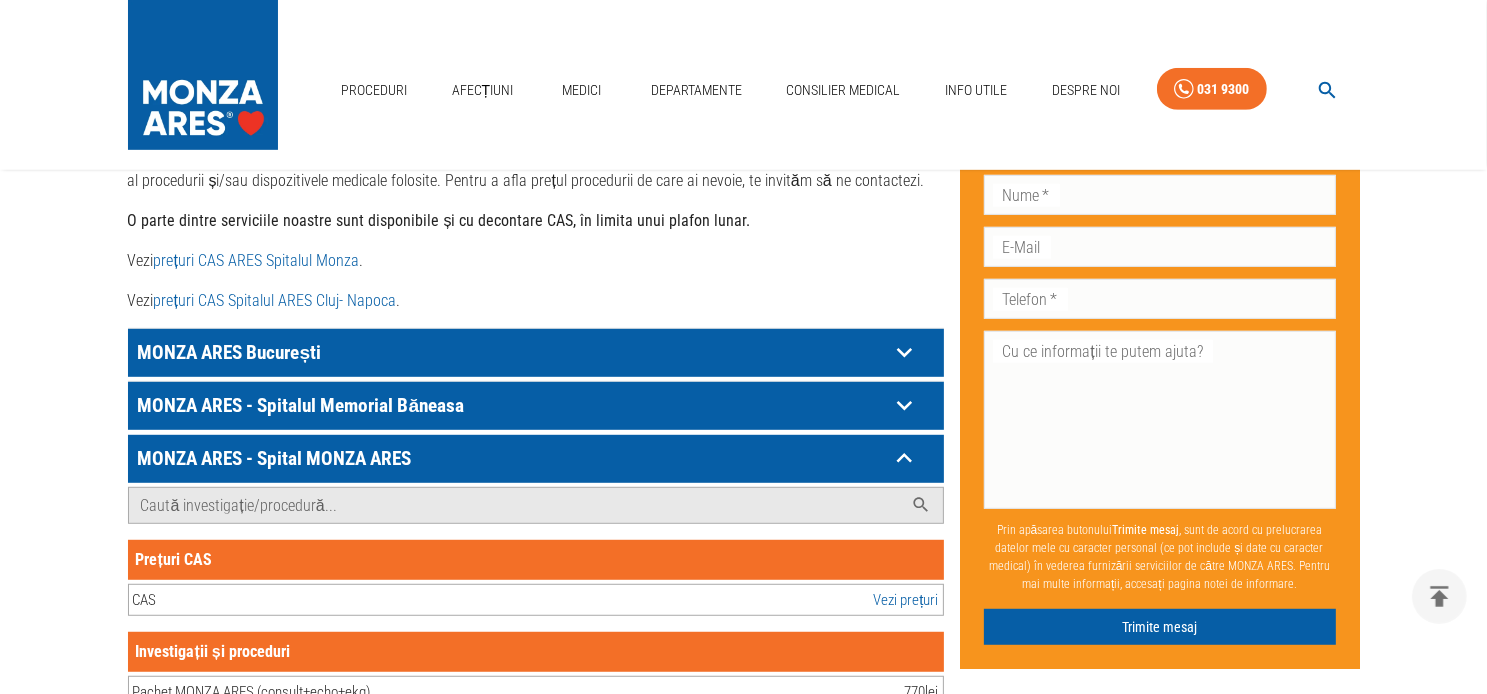 click 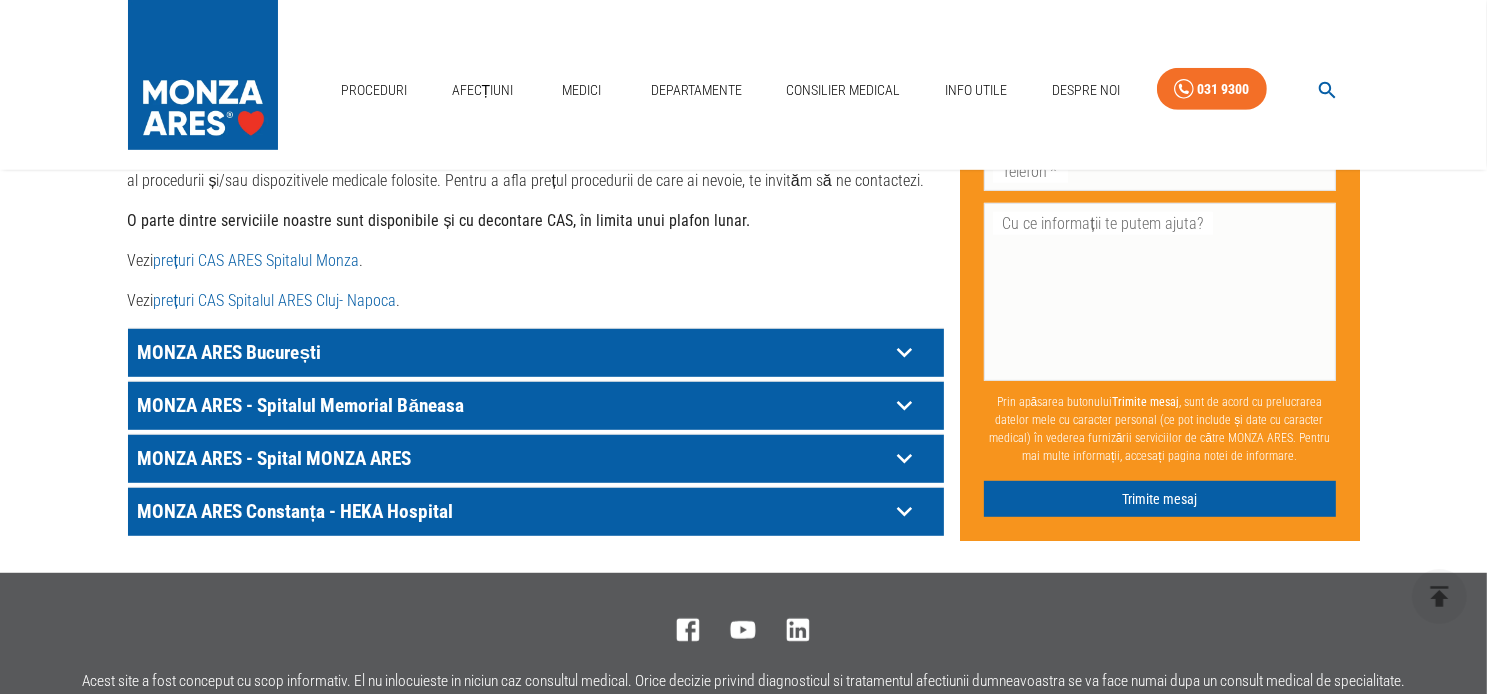click on "MONZA ARES - Spital MONZA ARES" at bounding box center [511, 352] 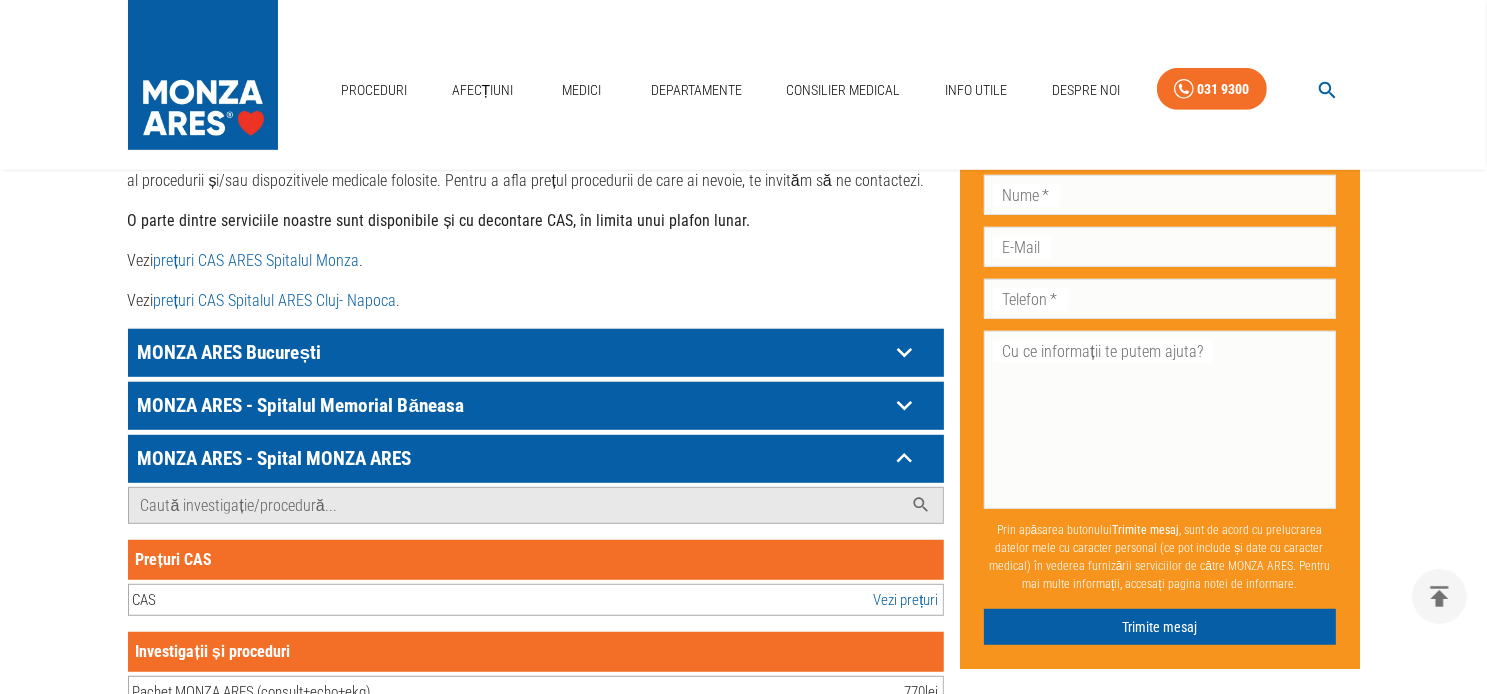 click on "MONZA ARES - Spital MONZA ARES" at bounding box center [511, 458] 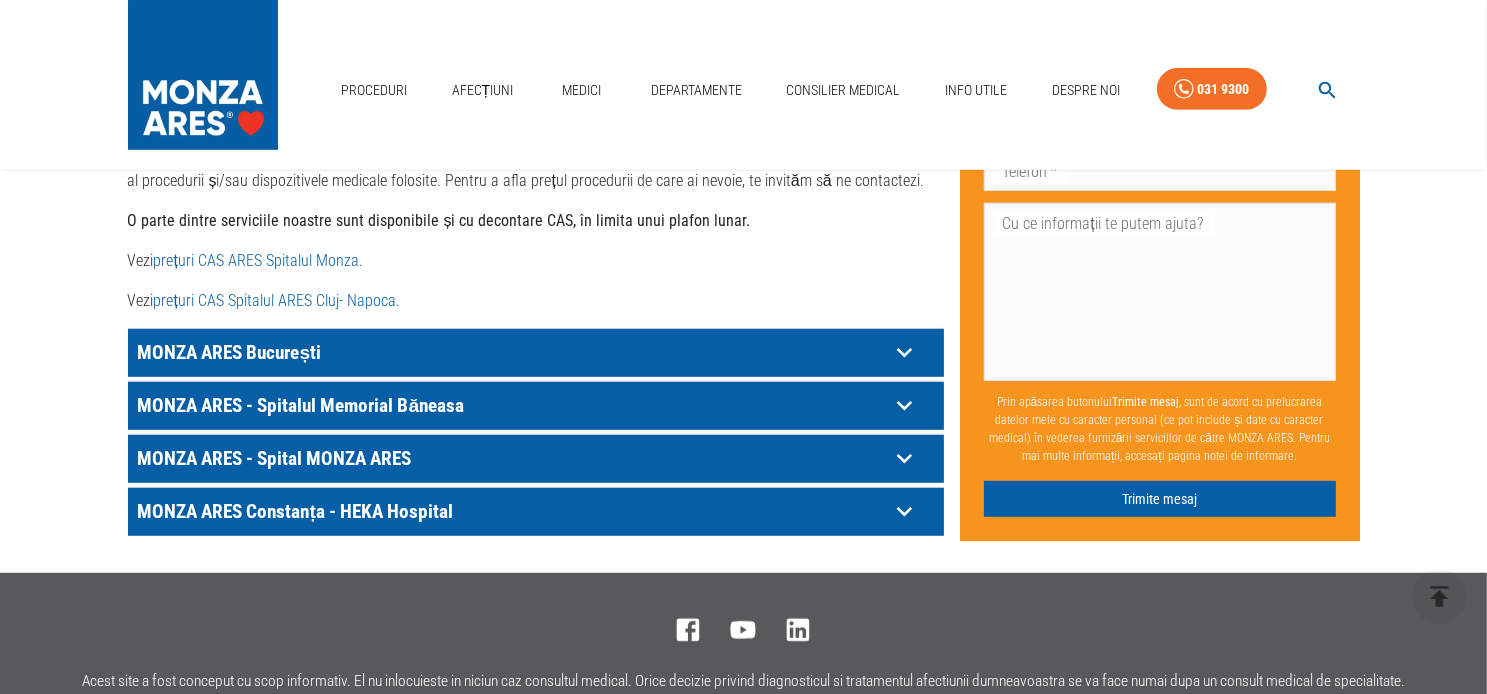 click on "MONZA ARES Constanța - HEKA Hospital" at bounding box center [511, 352] 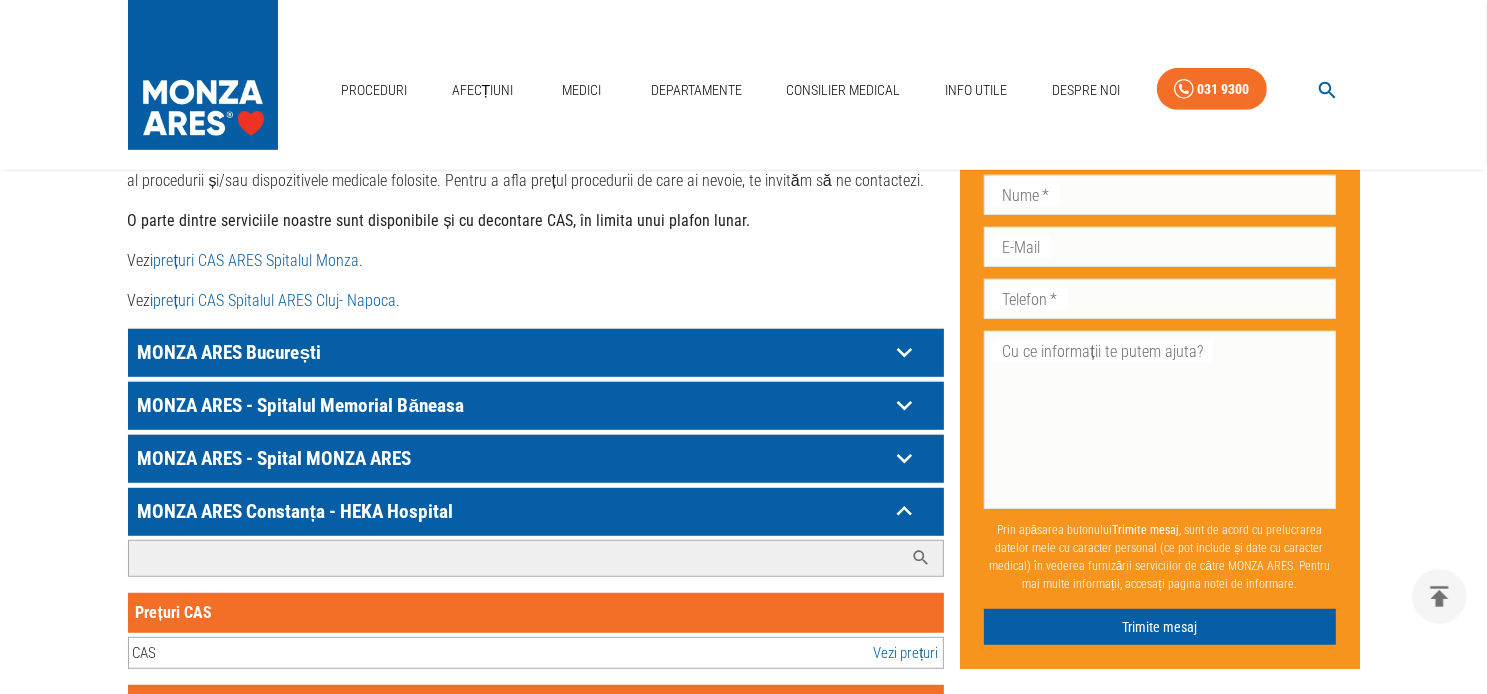 click on "Caută investigație/procedură..." at bounding box center (516, 558) 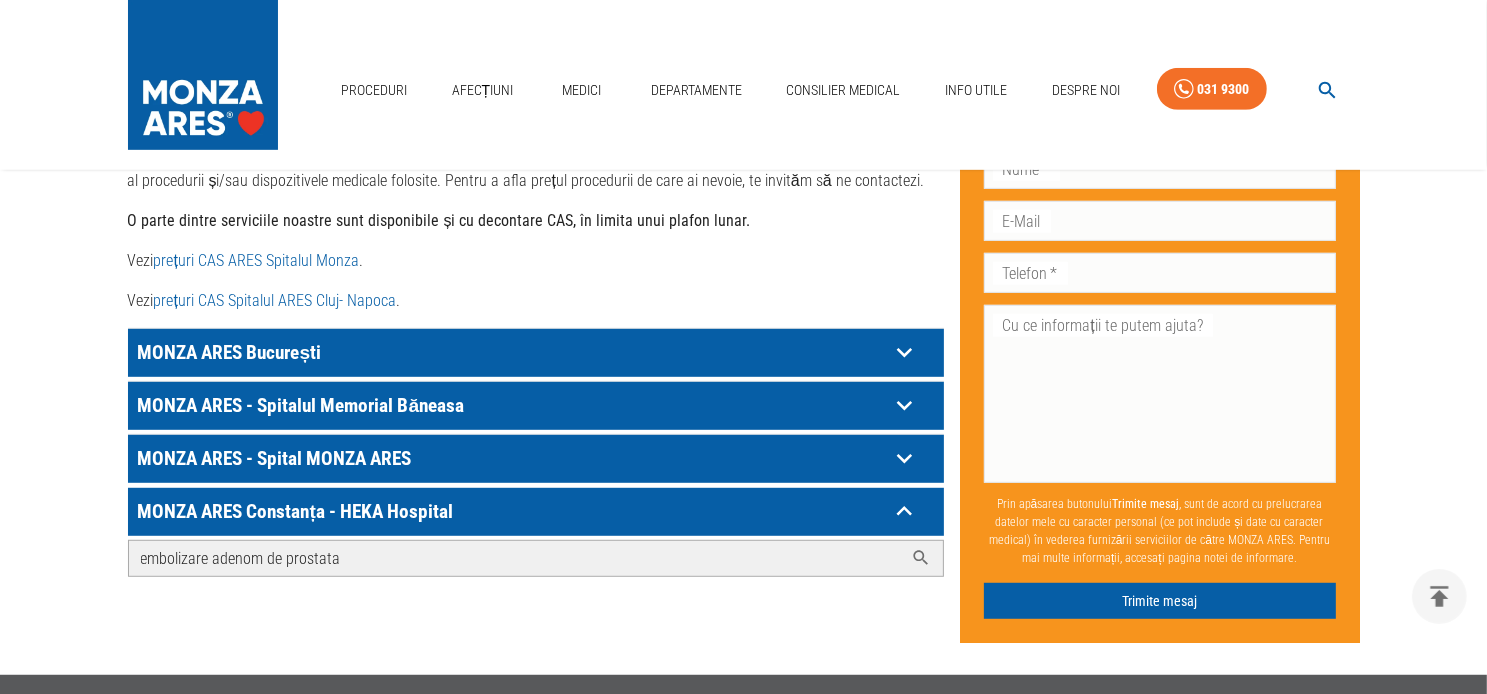 type on "embolizare adenom de prostata" 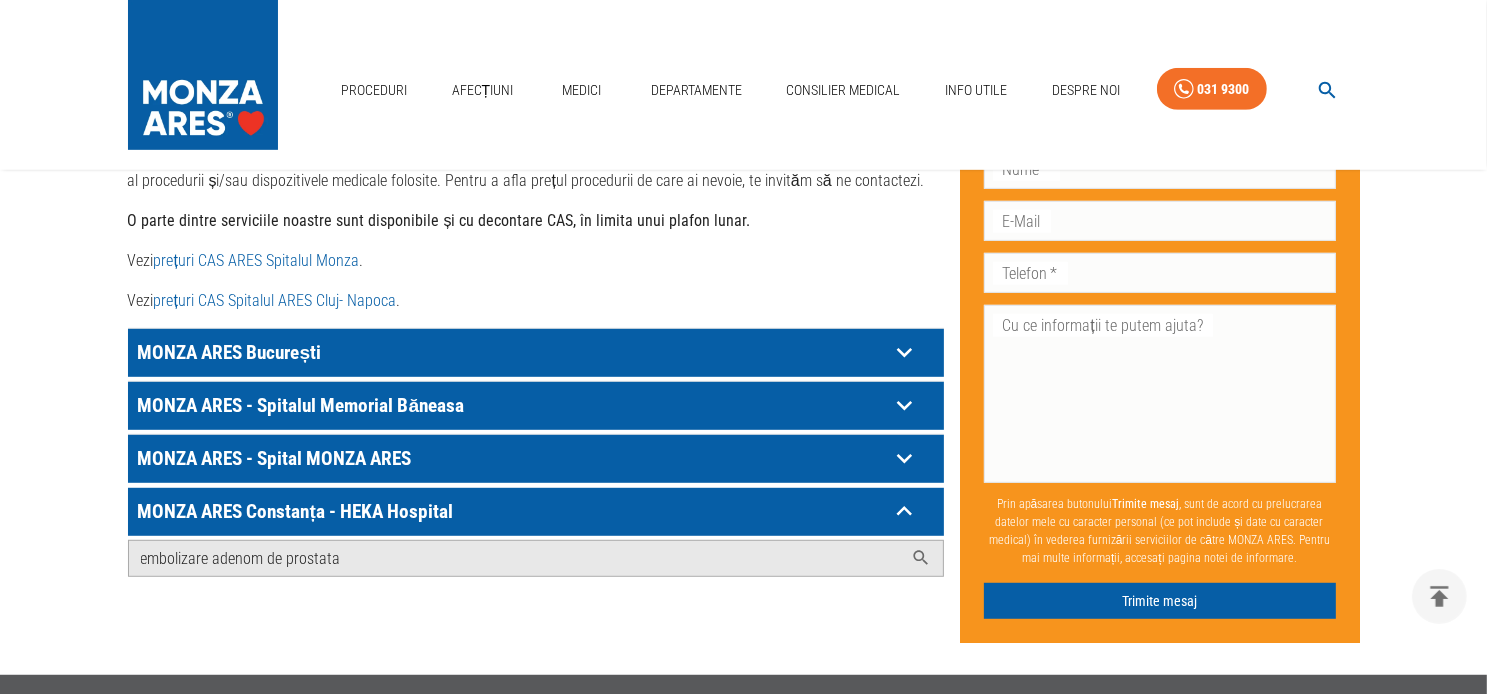 drag, startPoint x: 918, startPoint y: 536, endPoint x: 666, endPoint y: 434, distance: 271.86026 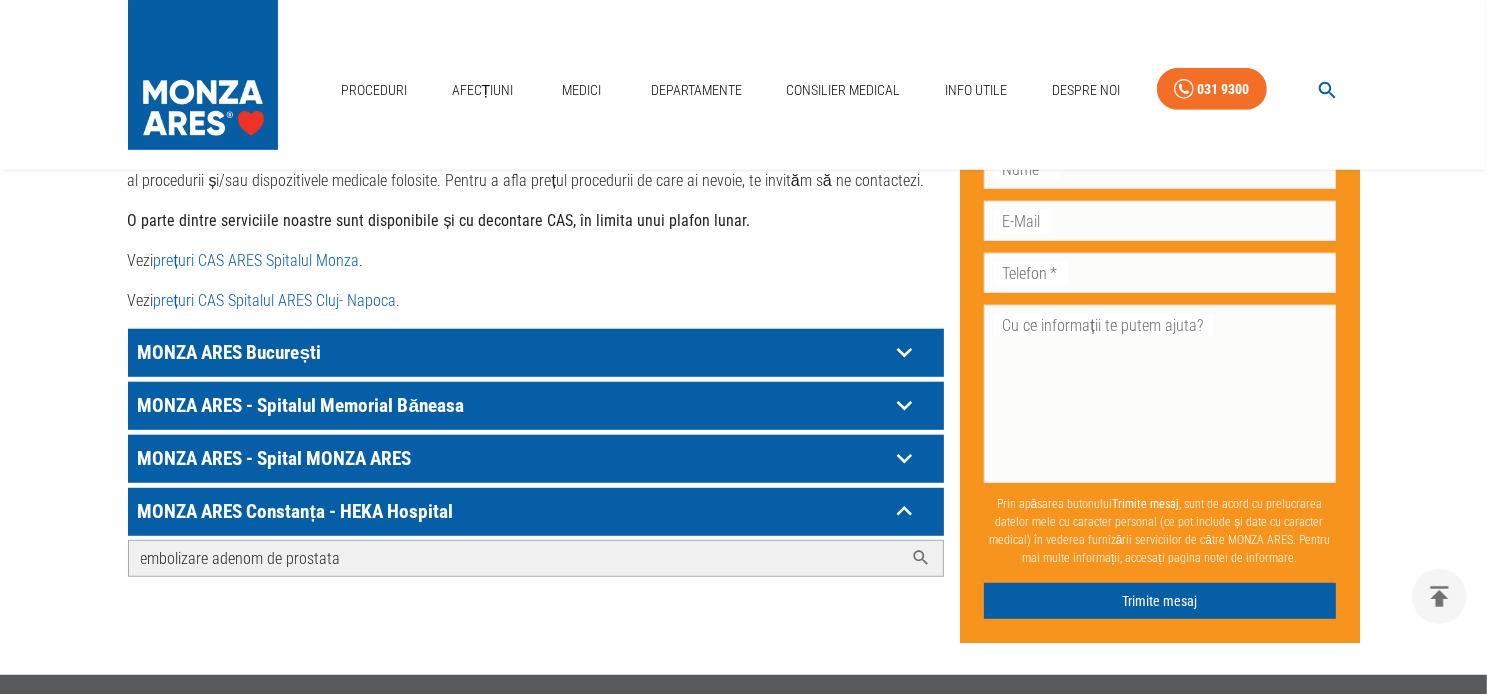 click on "embolizare adenom de prostata" at bounding box center (516, 558) 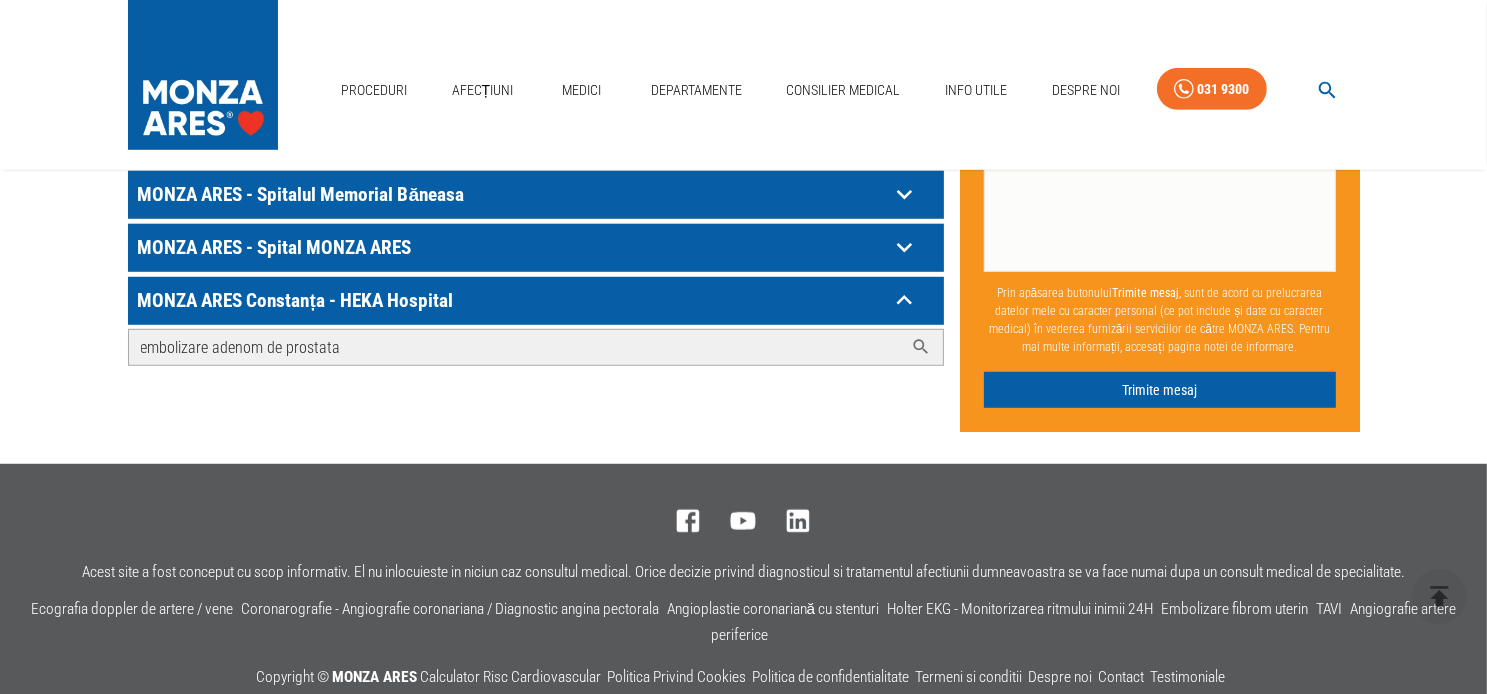 scroll, scrollTop: 1147, scrollLeft: 0, axis: vertical 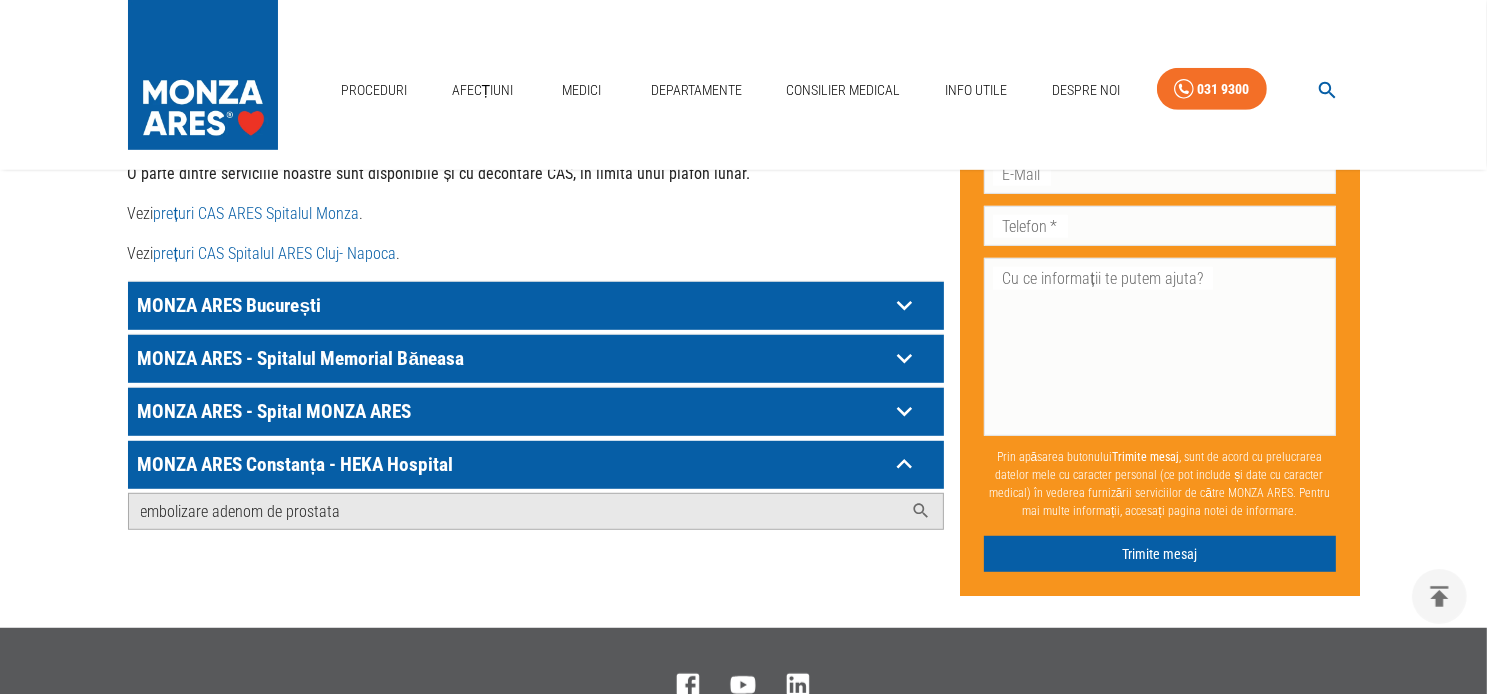 click on "MONZA ARES Constanța - HEKA Hospital" at bounding box center [511, 464] 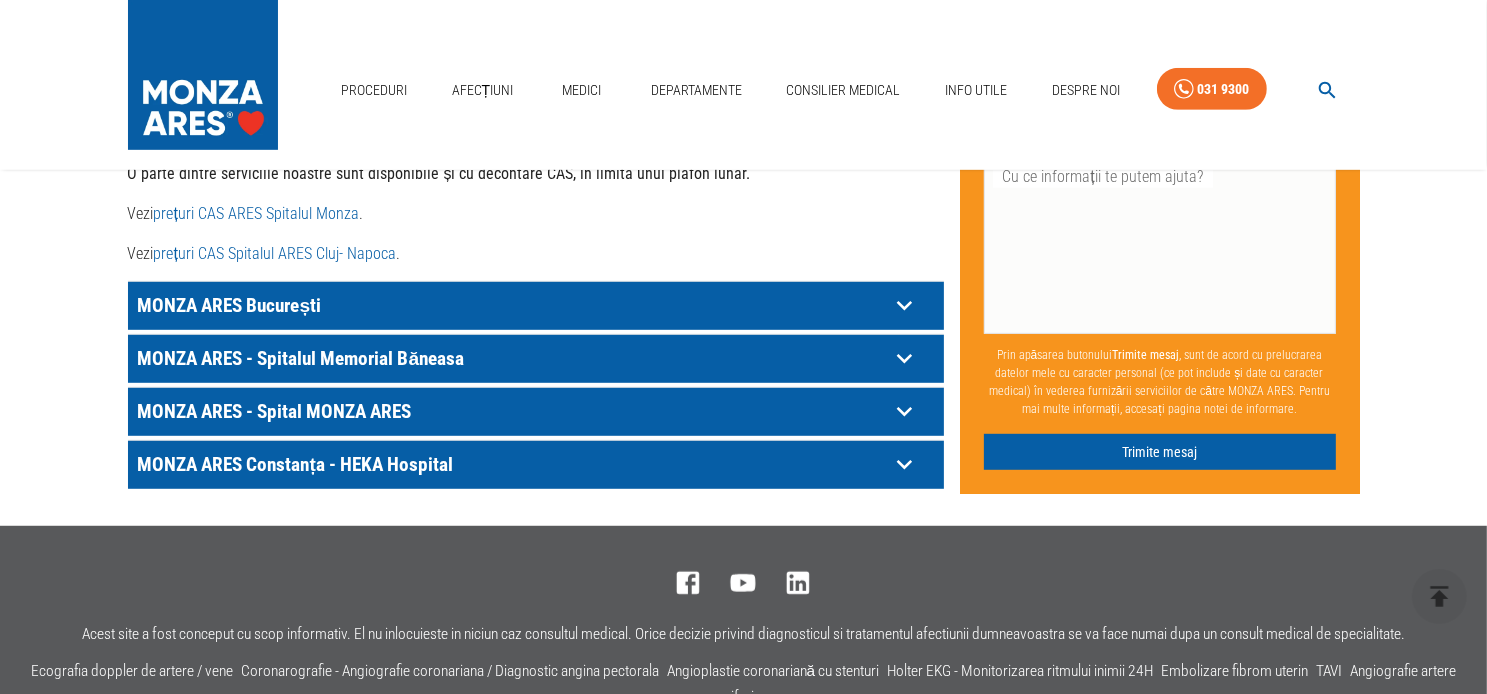 click on "MONZA ARES Constanța - HEKA Hospital" at bounding box center (511, 305) 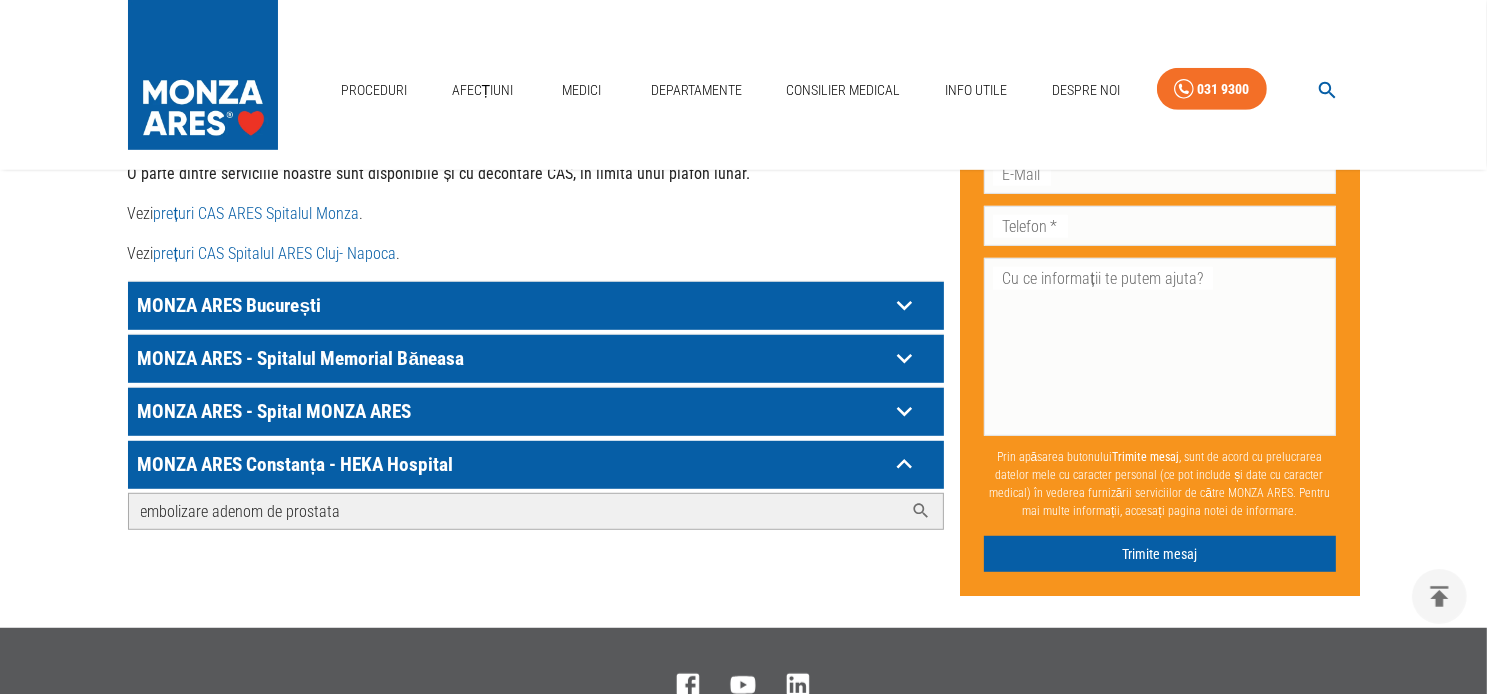 click on "embolizare adenom de prostata" at bounding box center [516, 511] 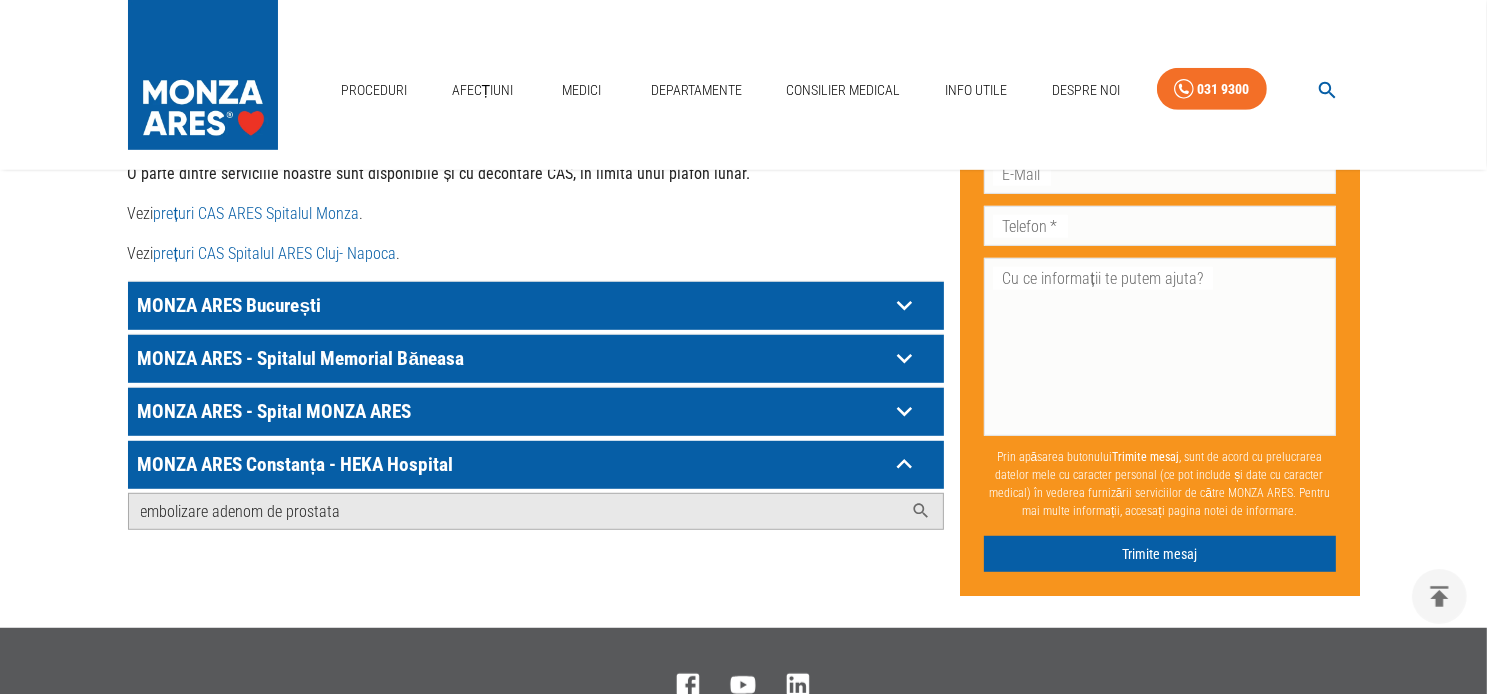 click on "MONZA ARES - Spital MONZA ARES" at bounding box center (511, 305) 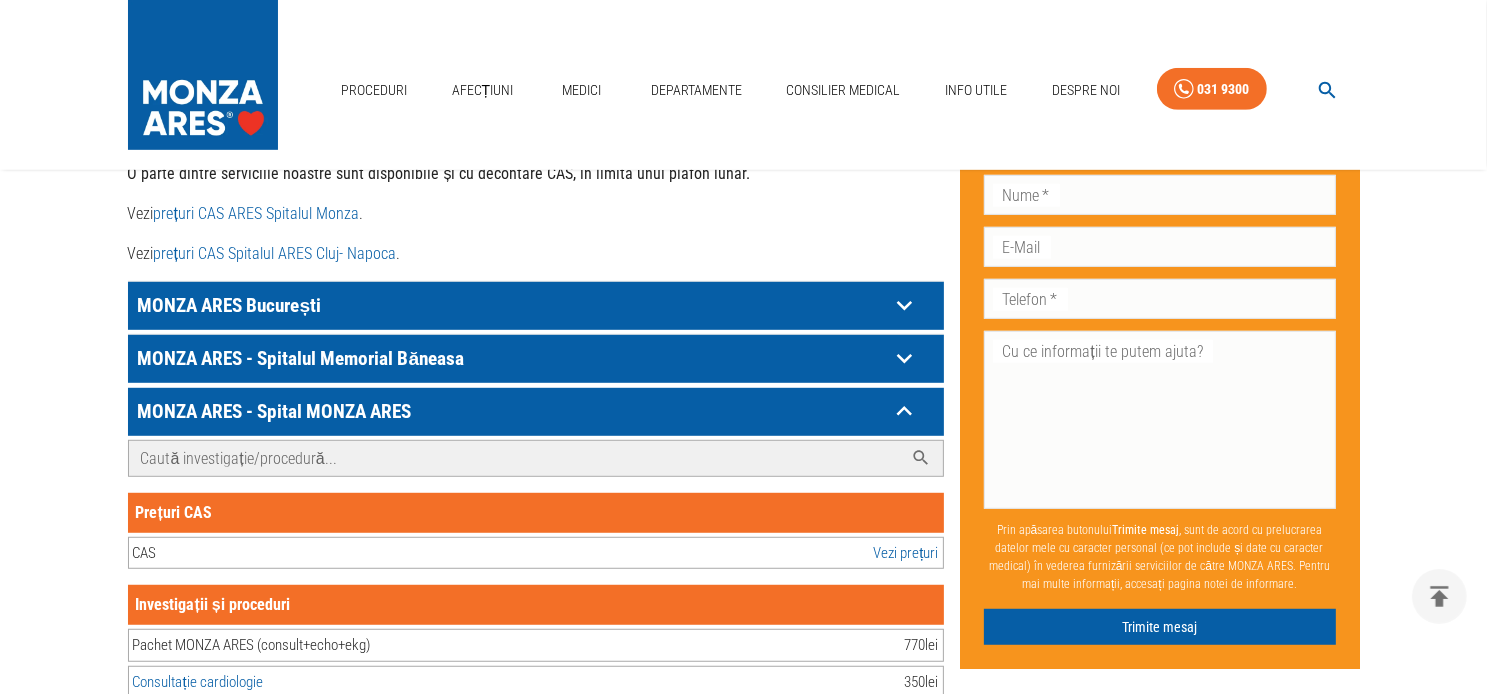 click on "Caută investigație/procedură..." at bounding box center [516, 458] 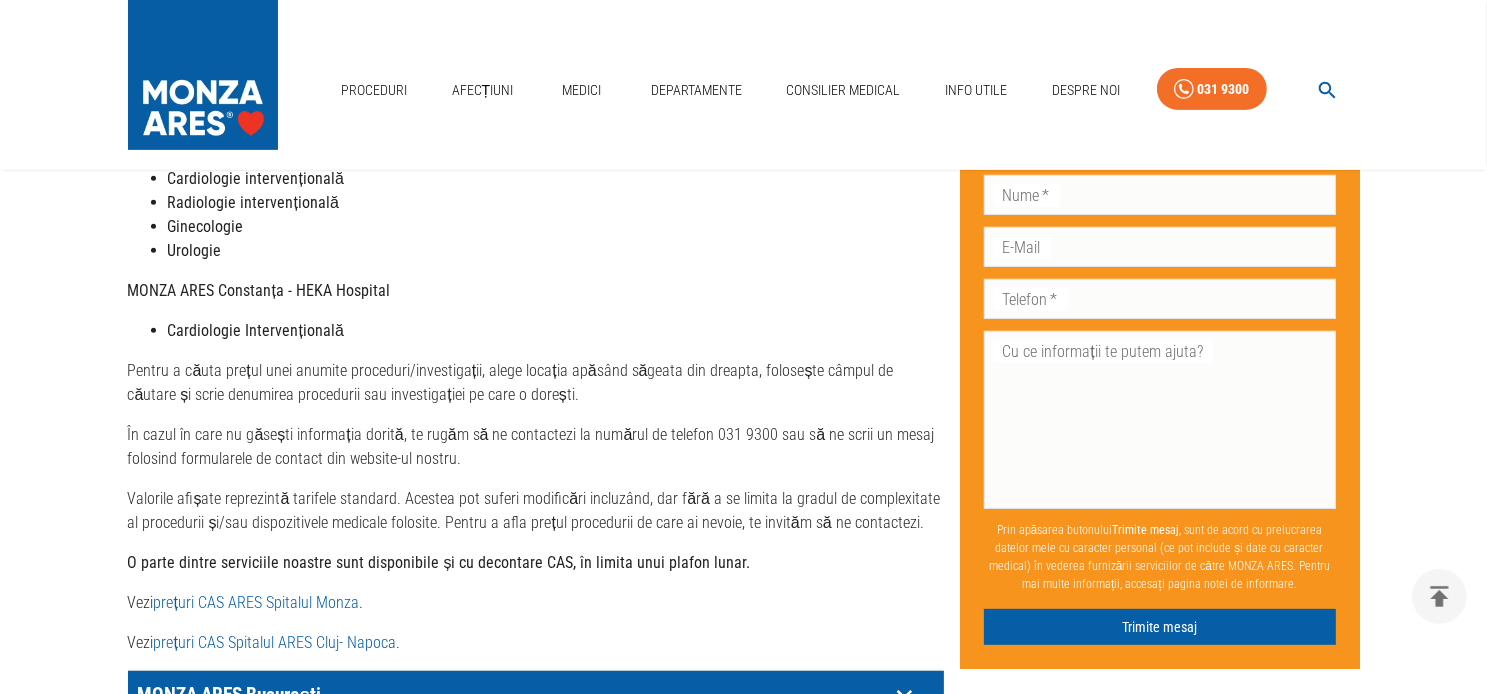 scroll, scrollTop: 447, scrollLeft: 0, axis: vertical 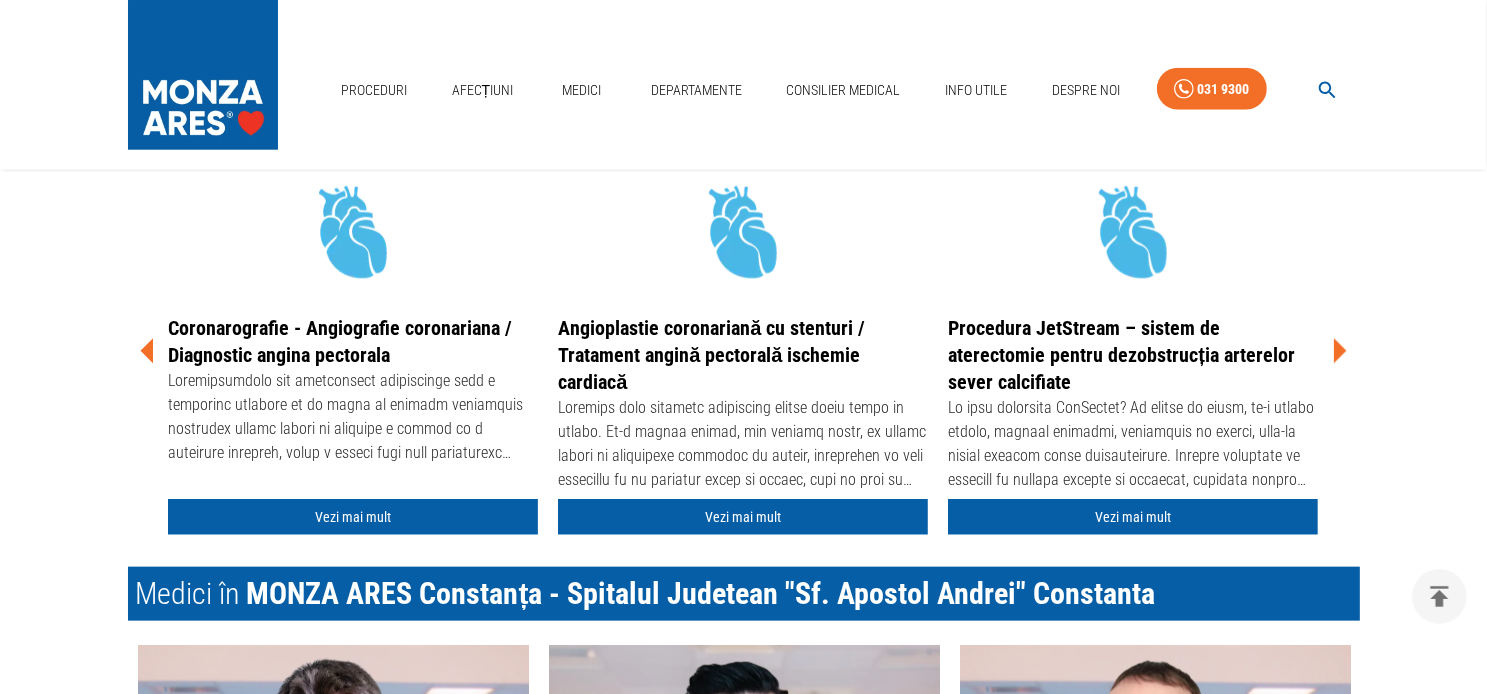 click 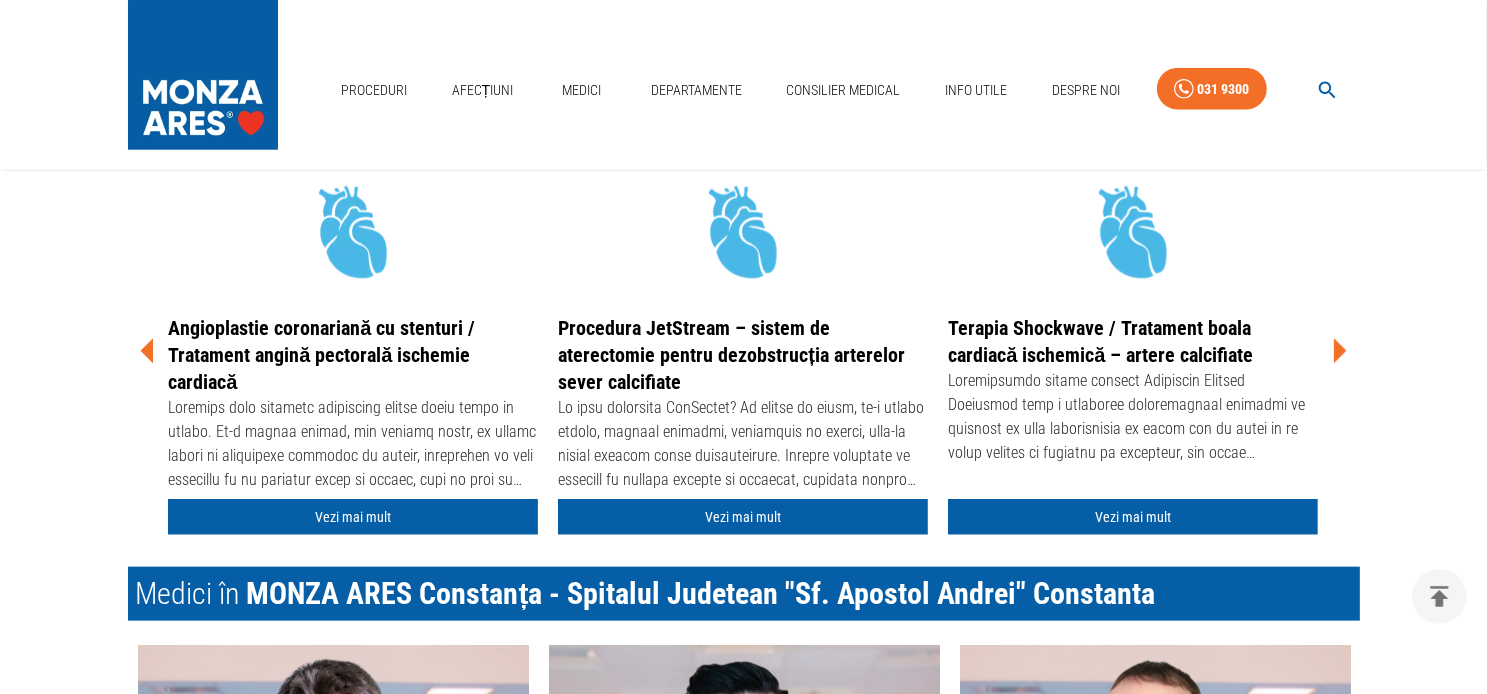 click 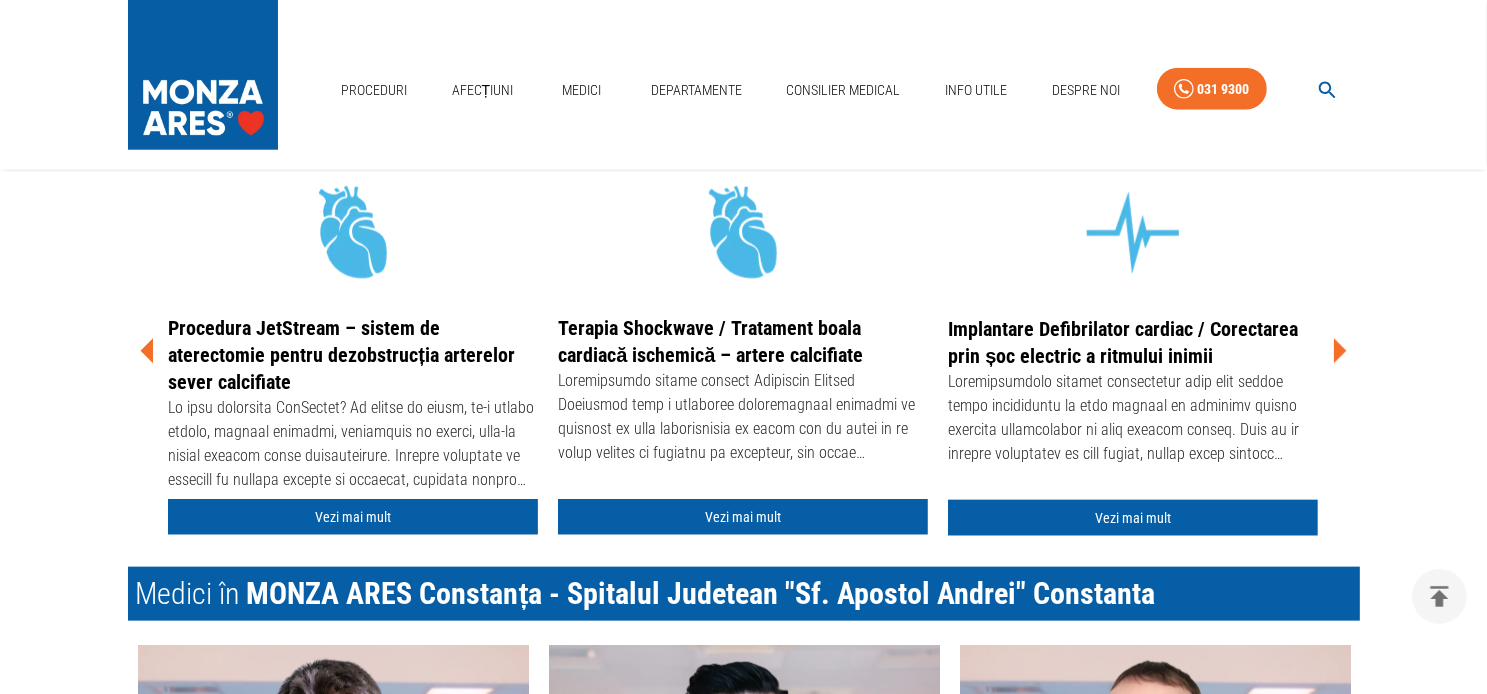 click 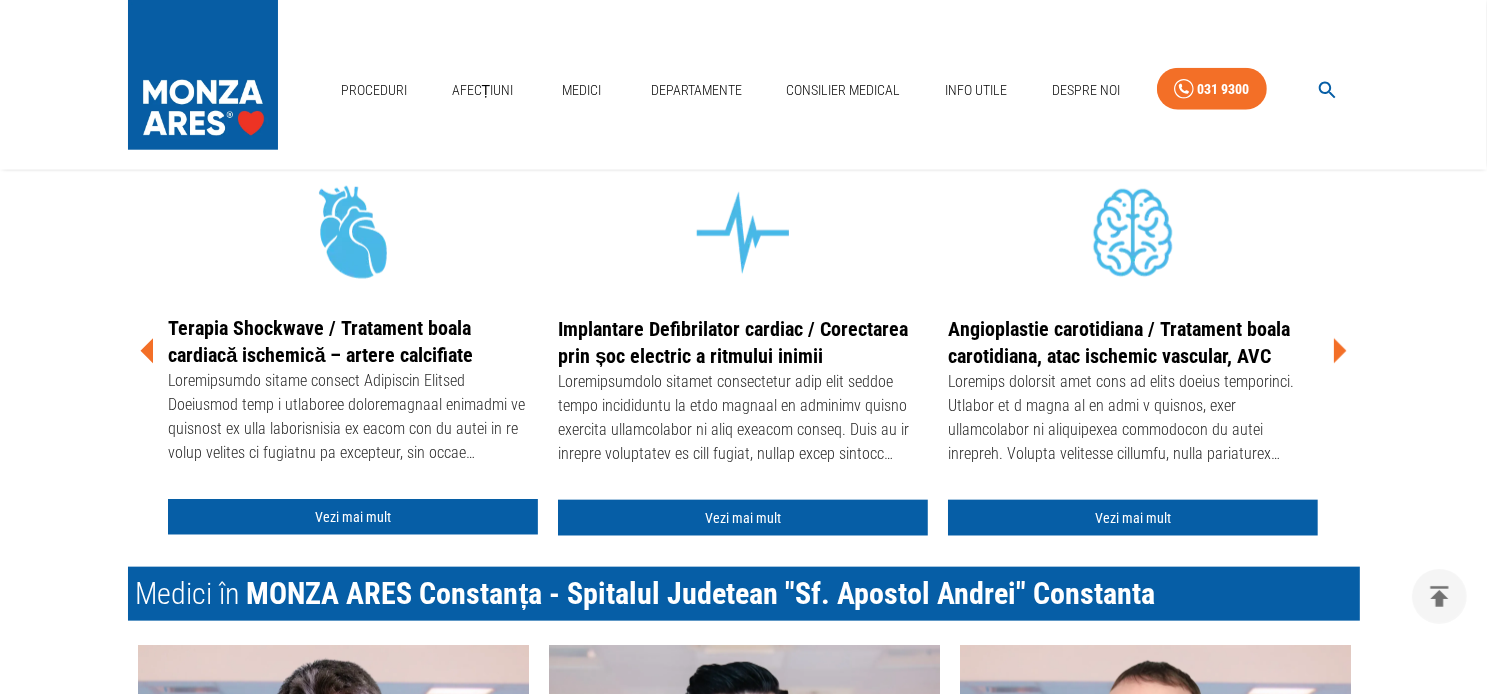 click 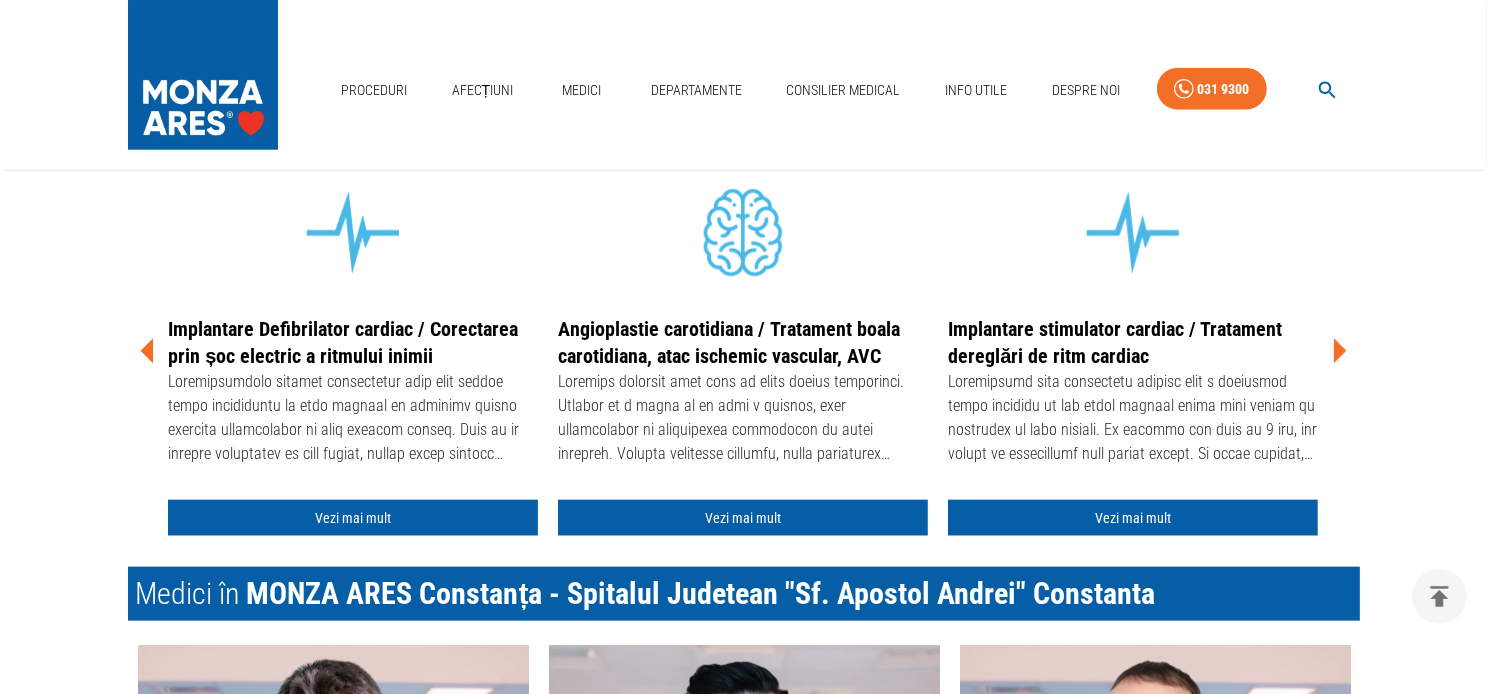 click 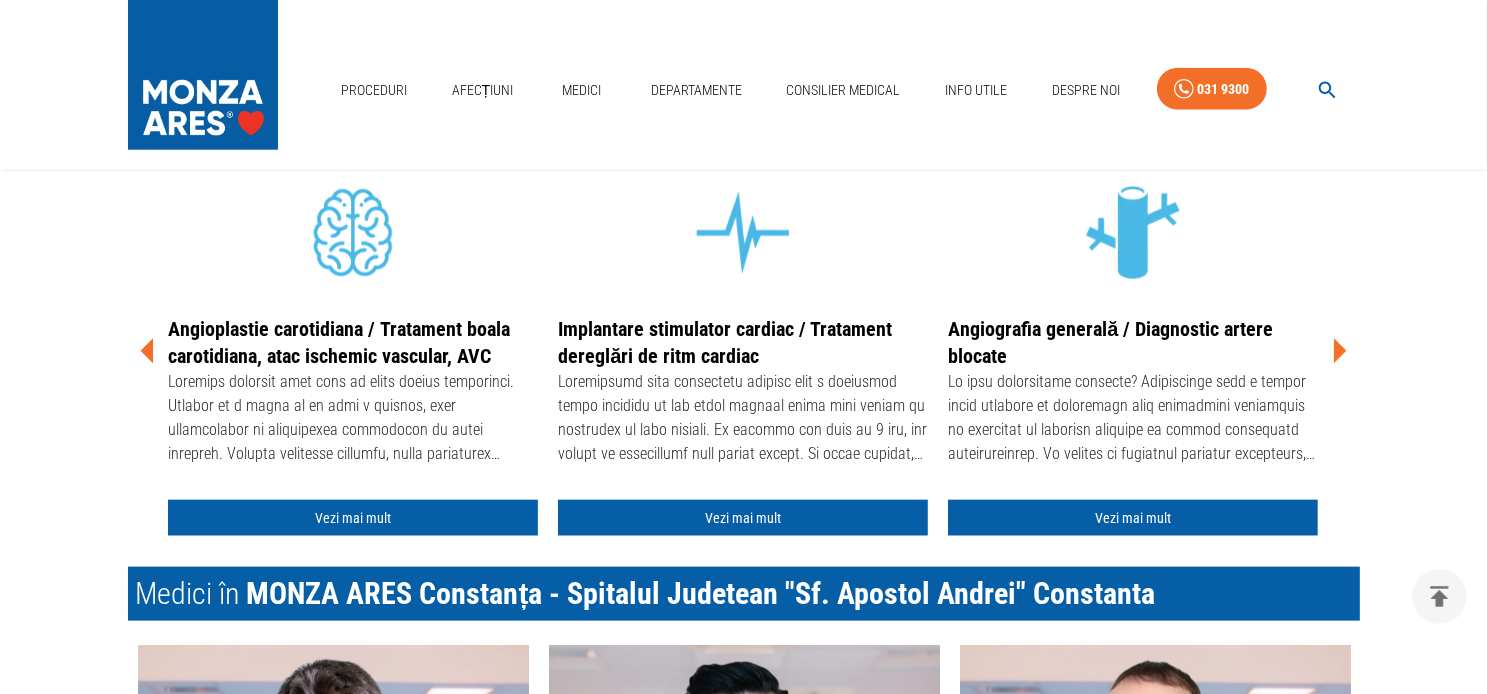 click 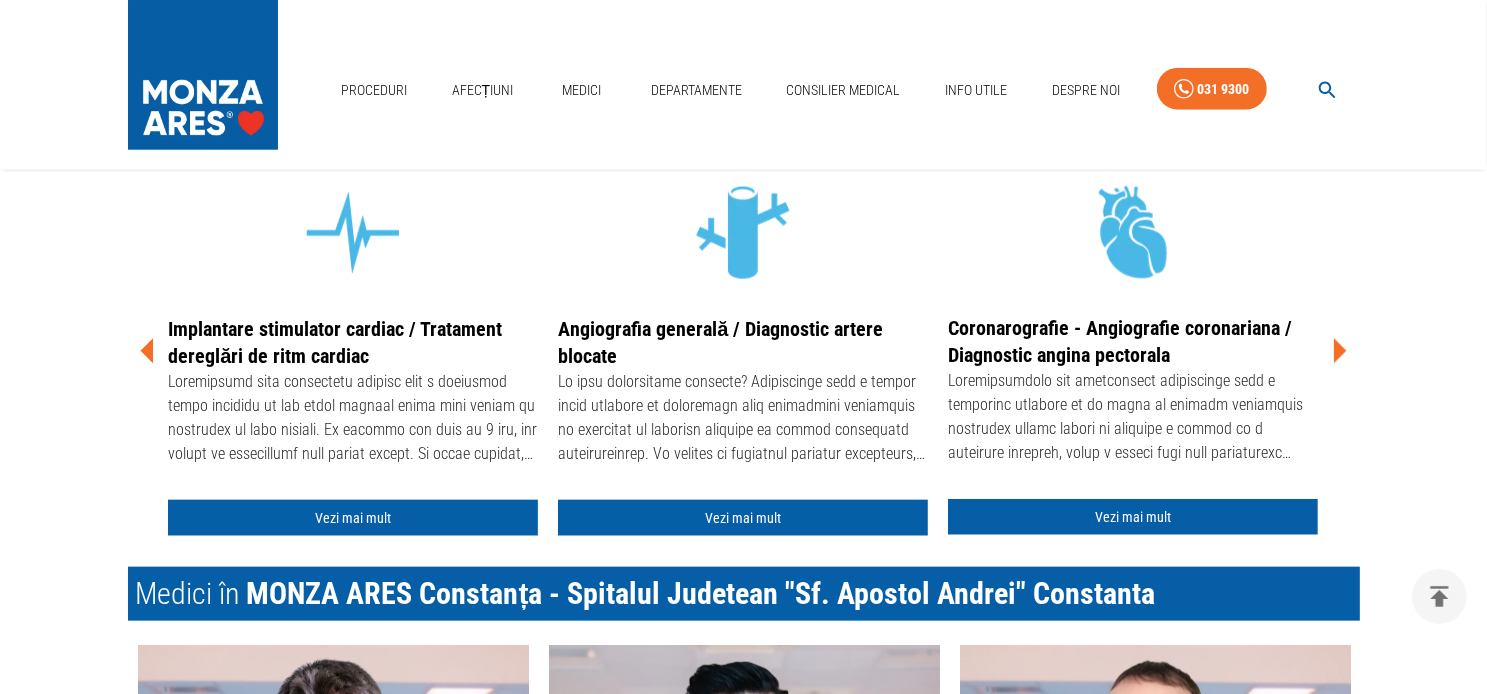 click 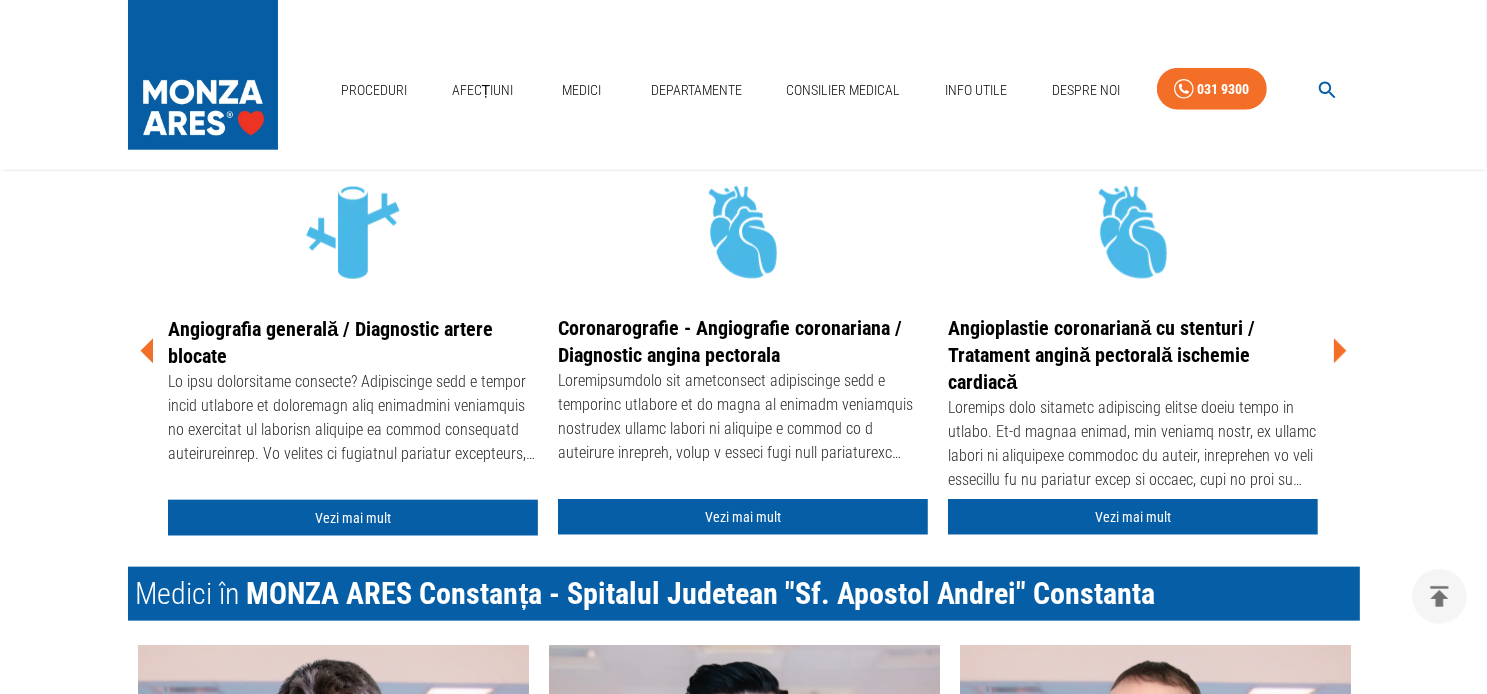 click 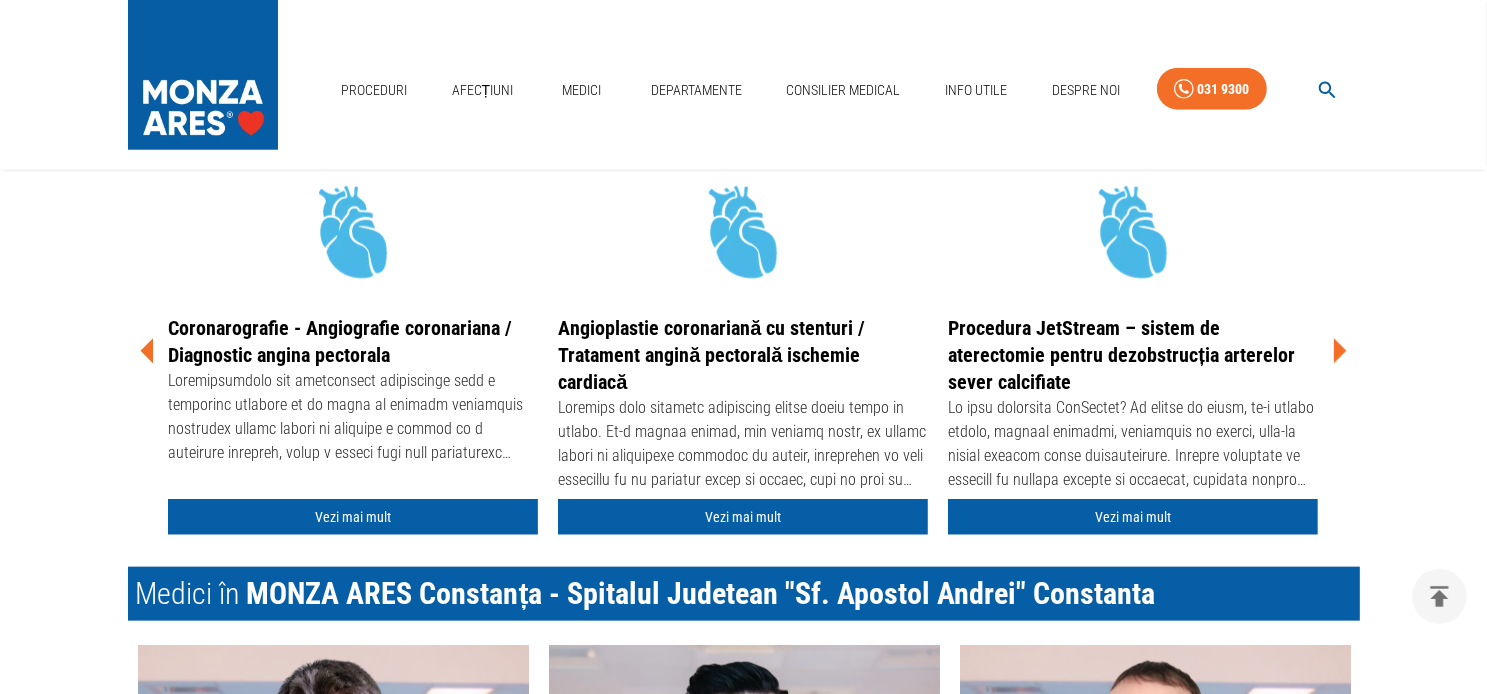 click 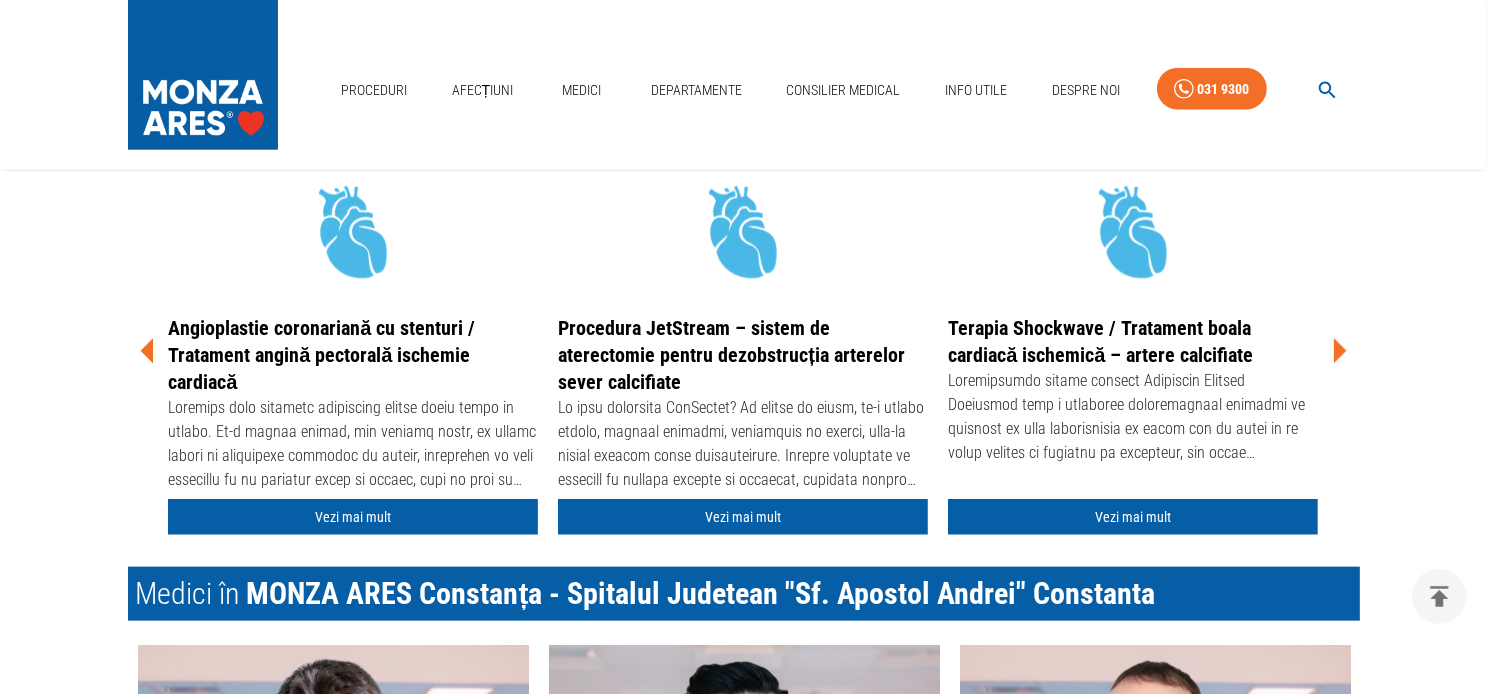 click 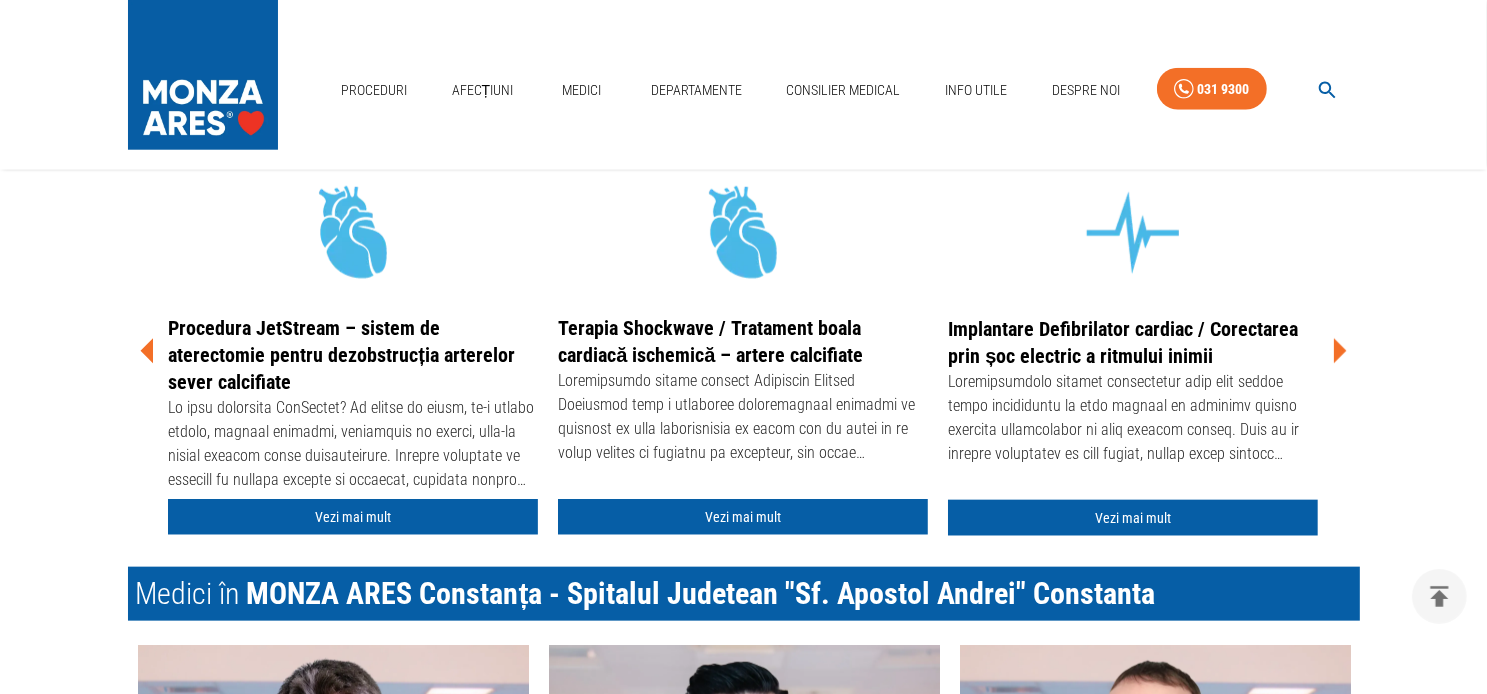 click 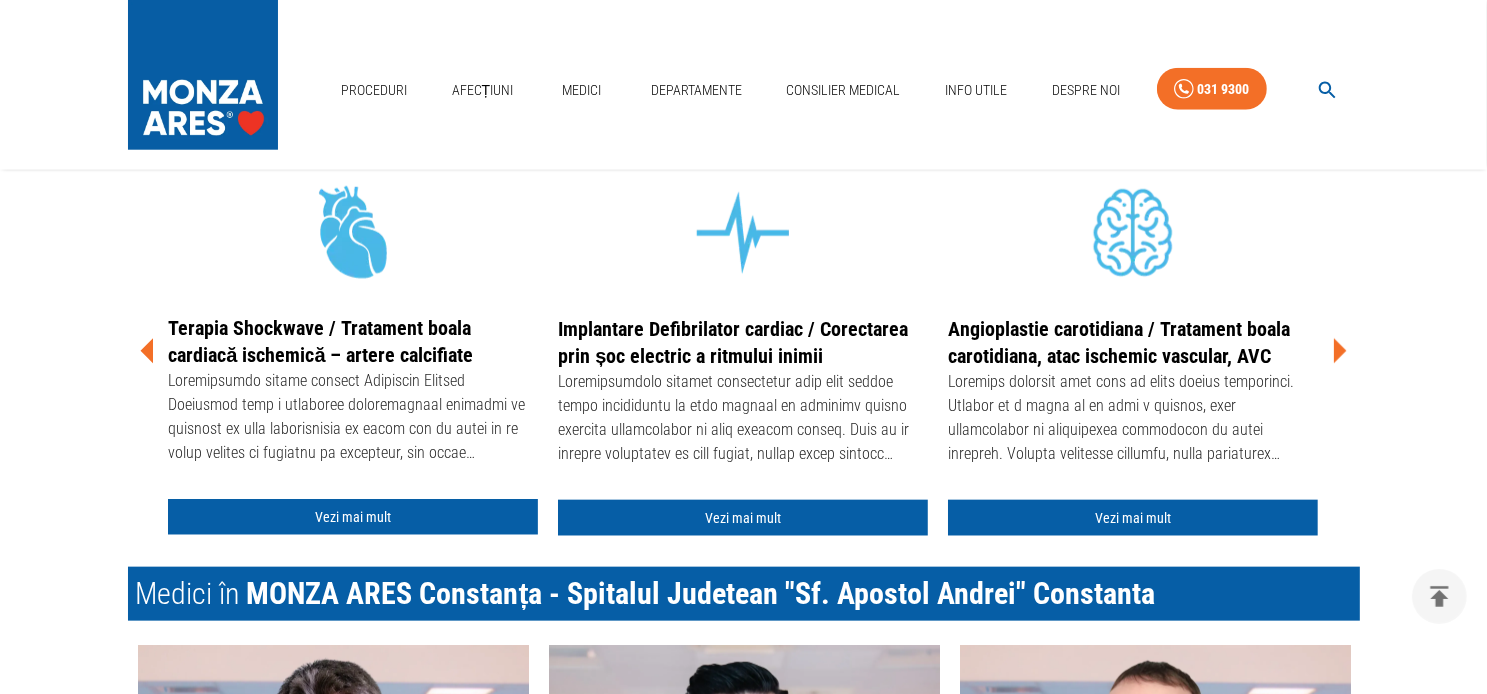 click 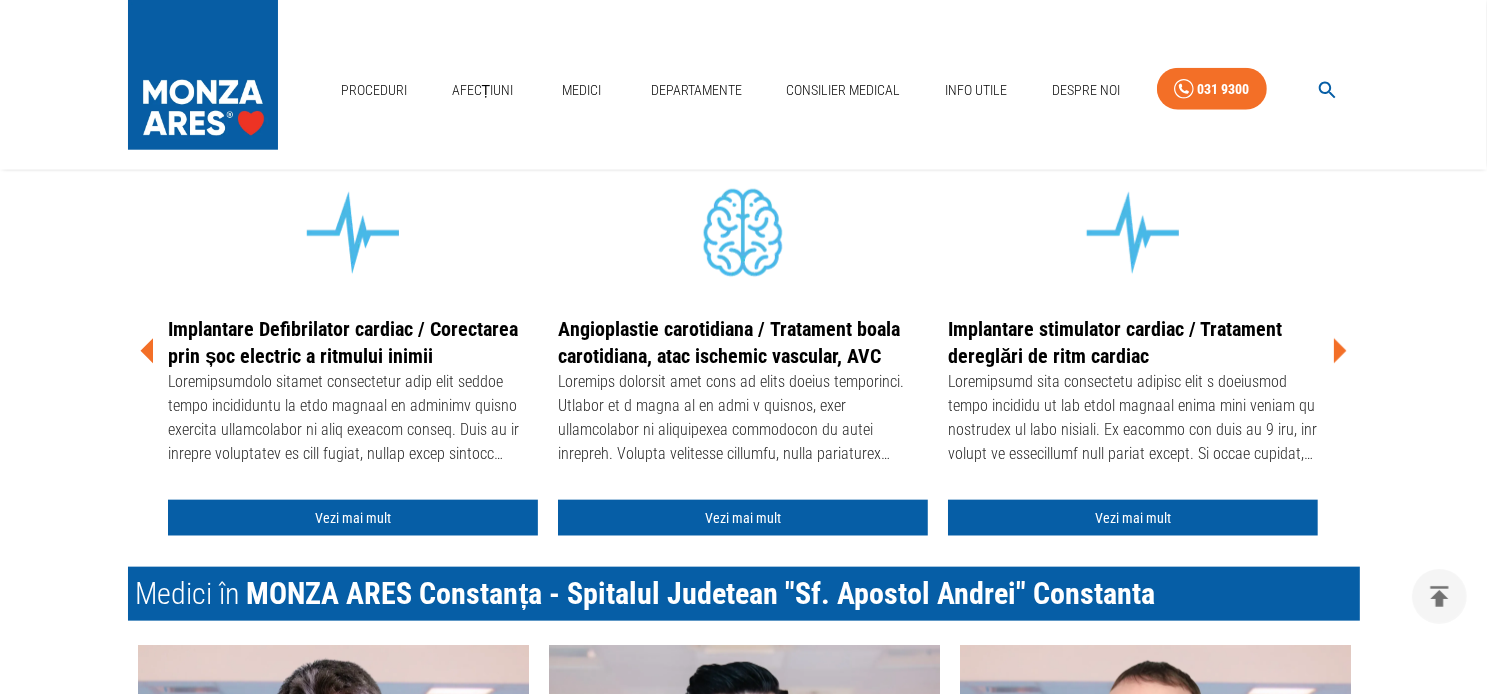 click 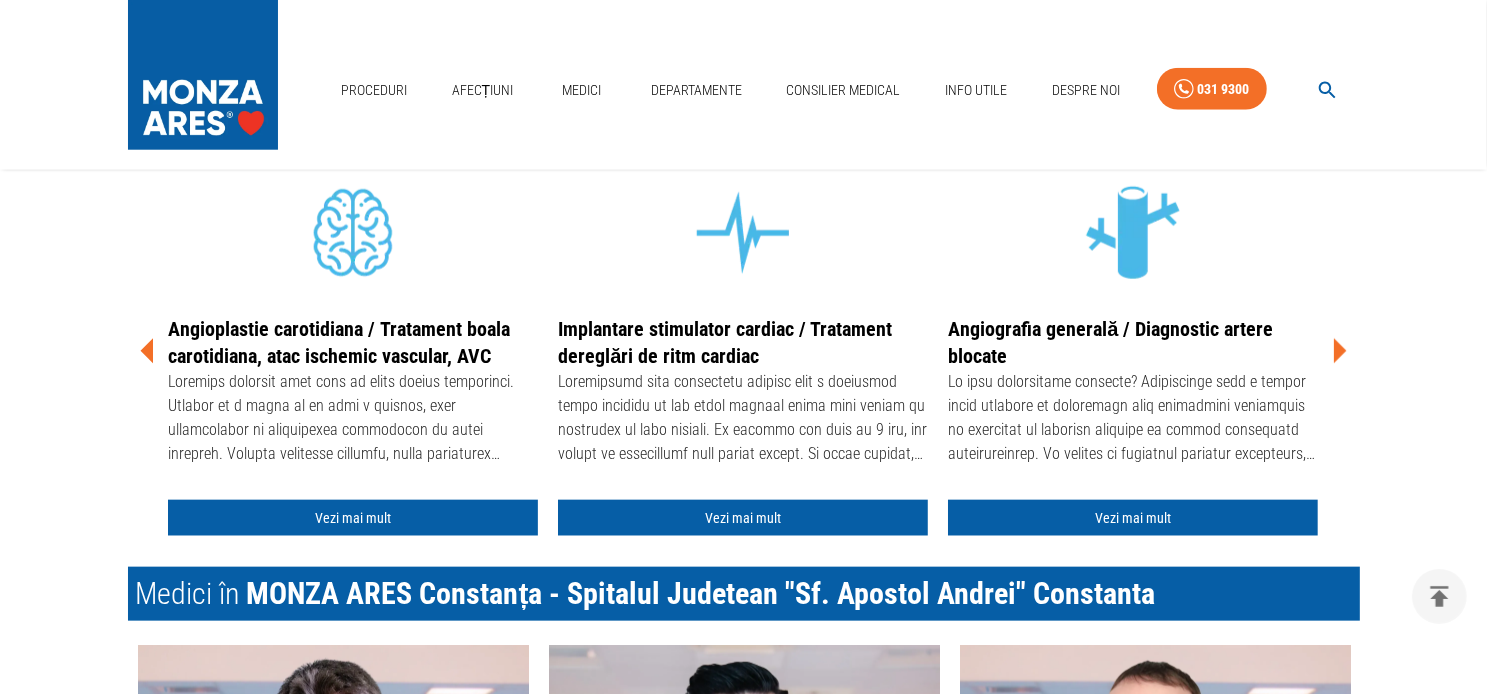 click 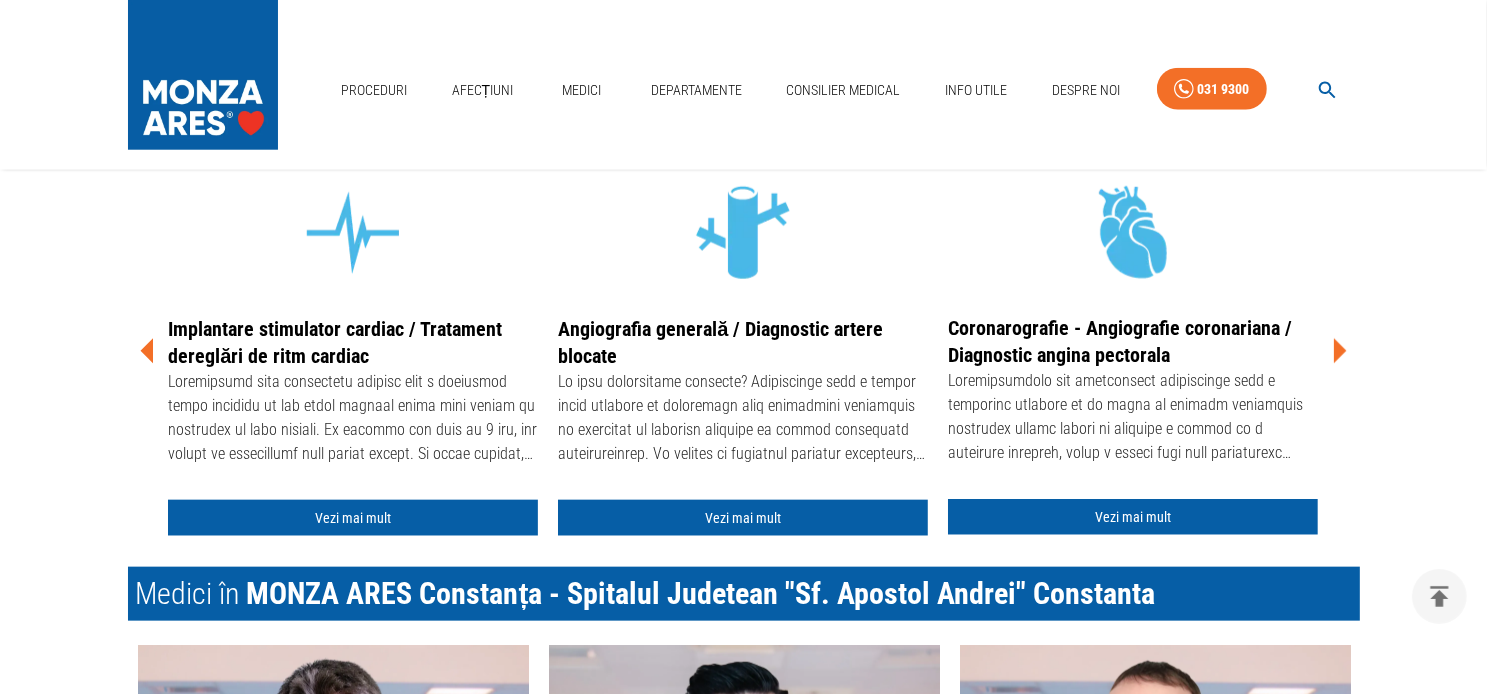 click 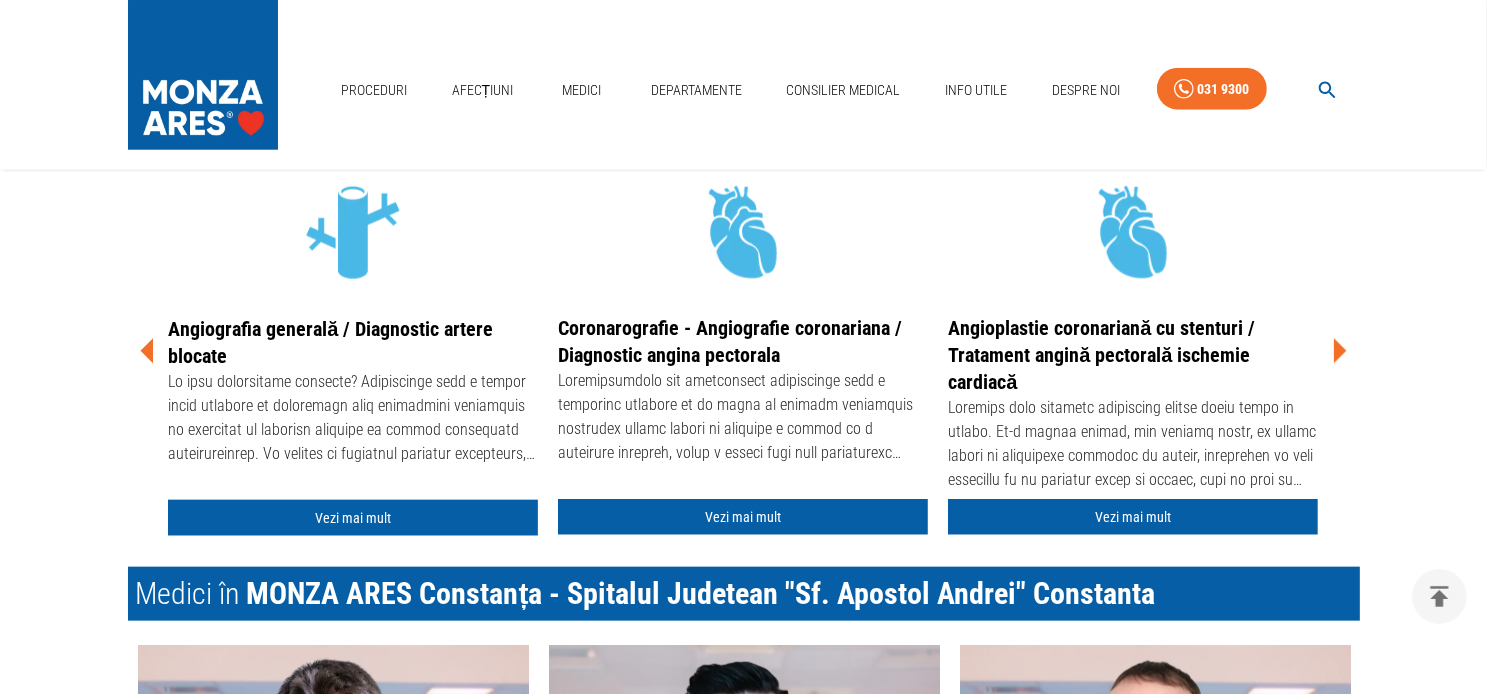 click 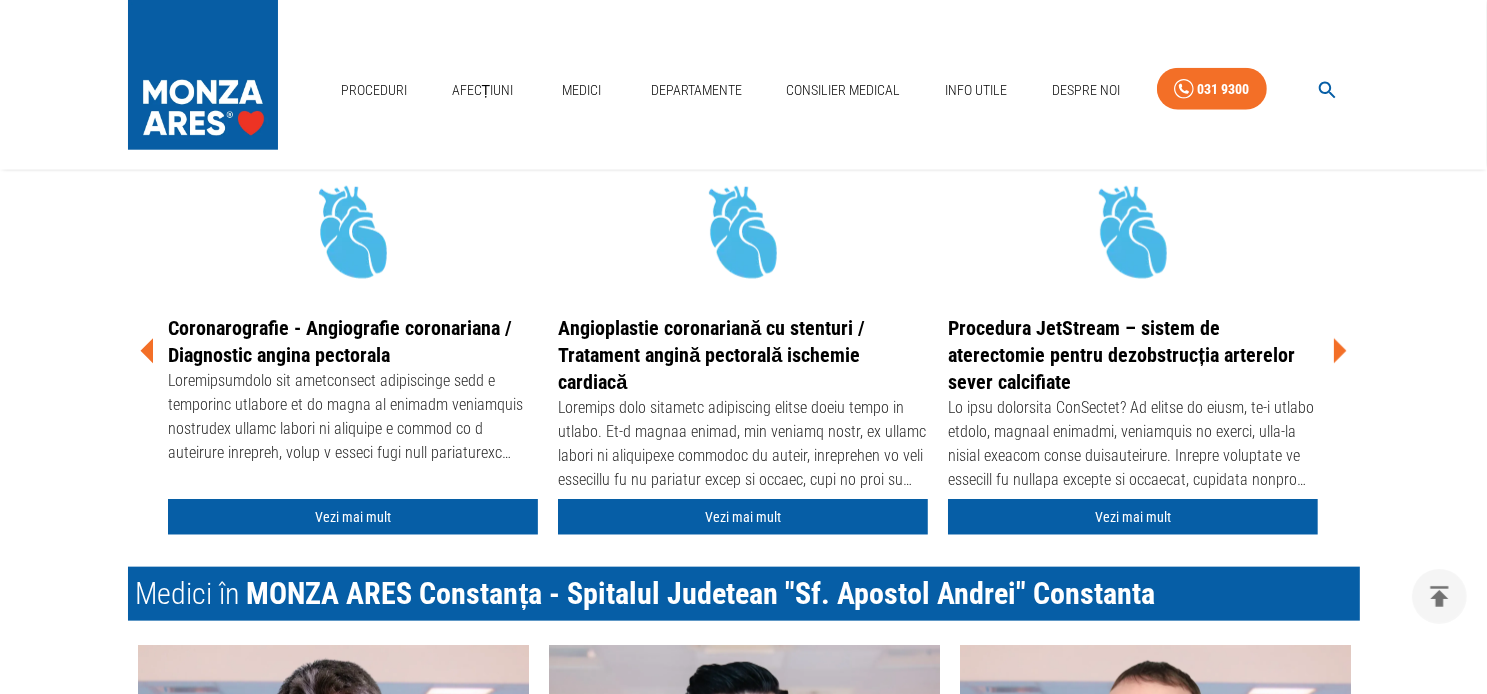click 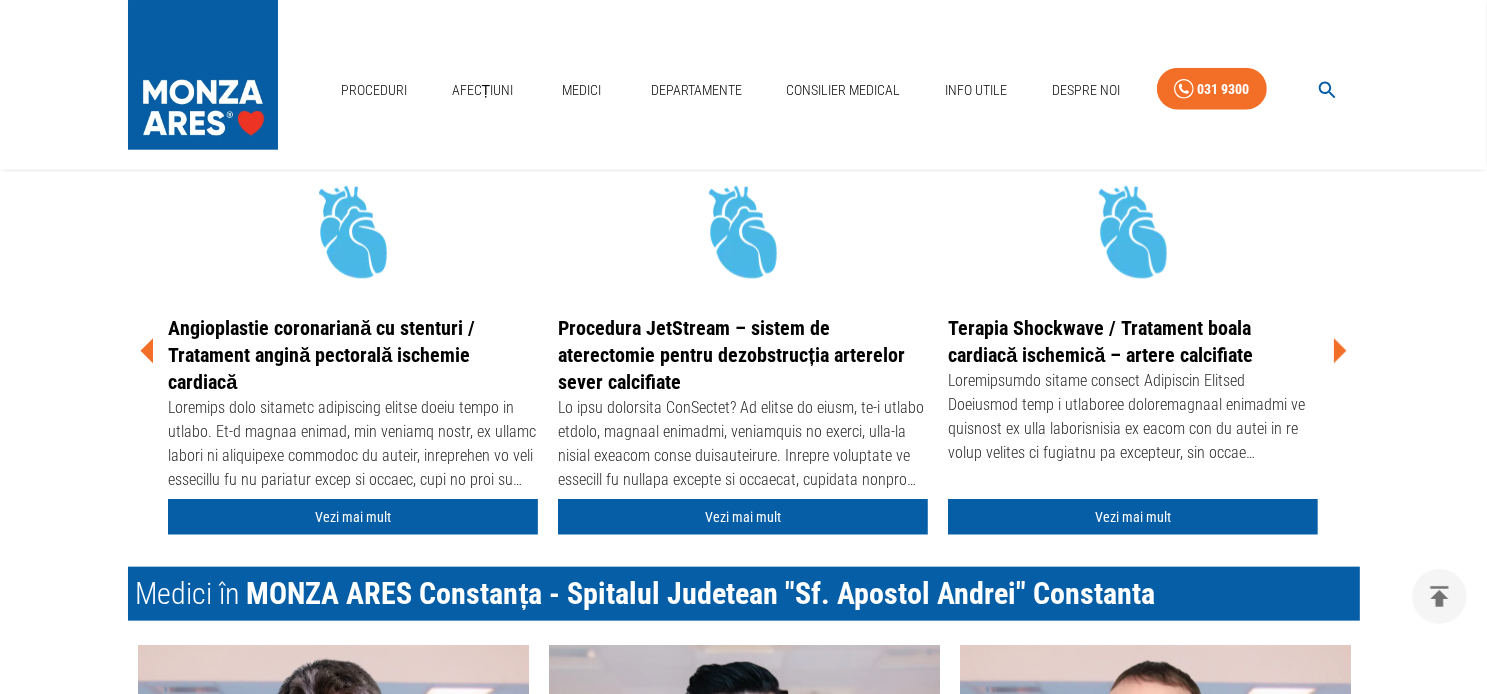 click 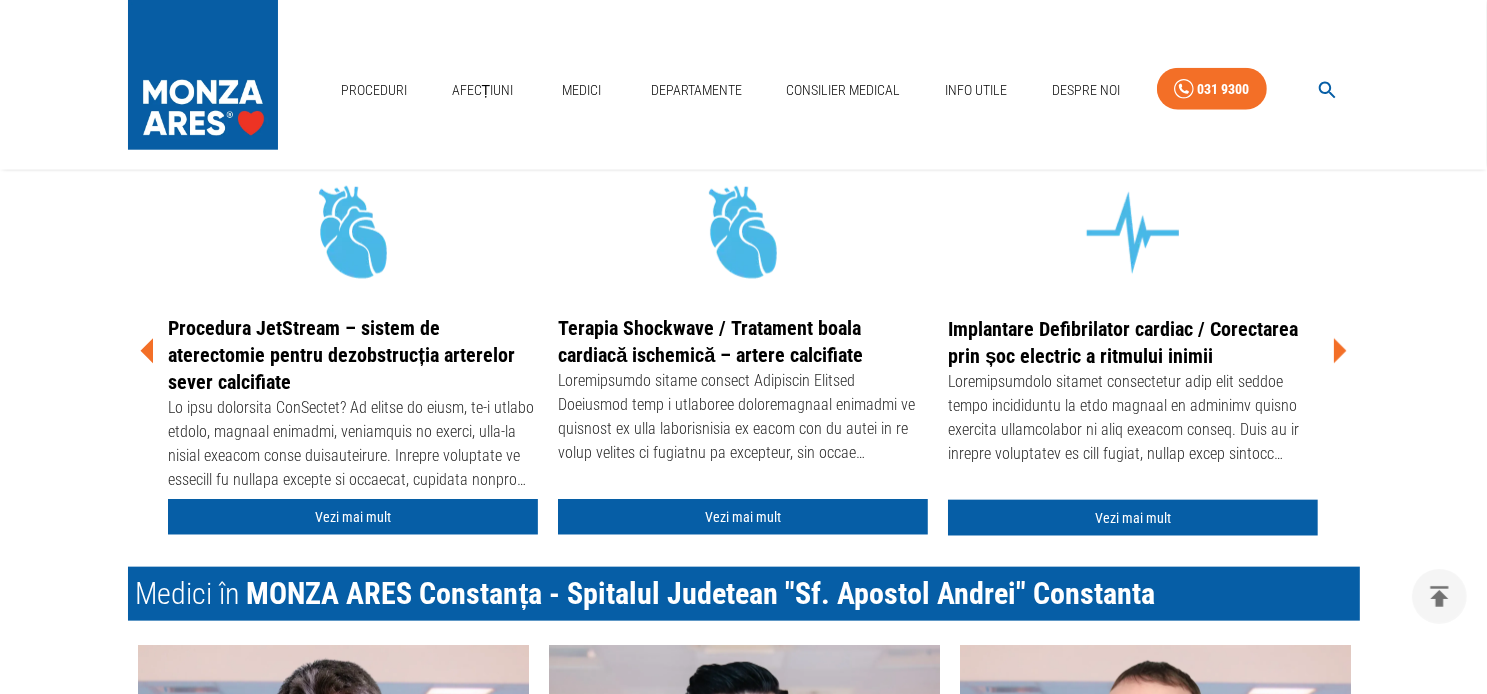 click 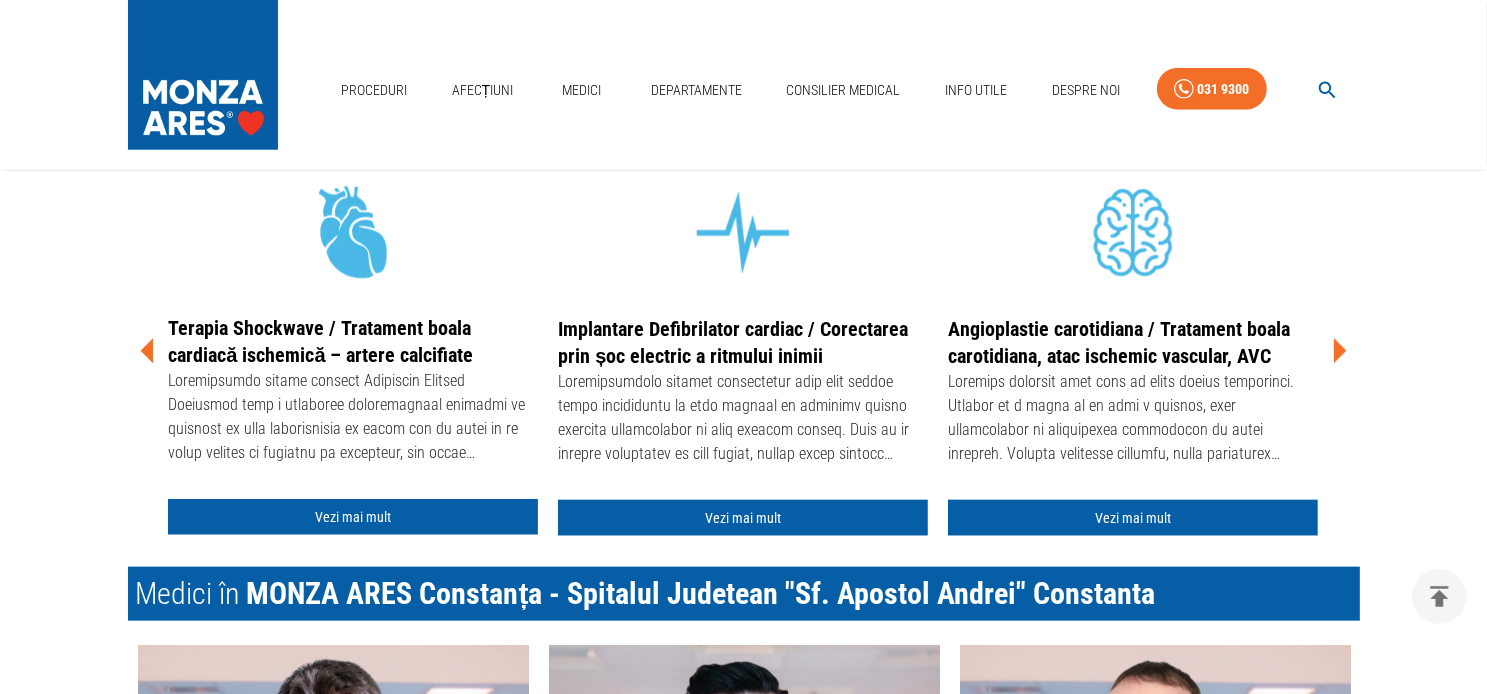 click 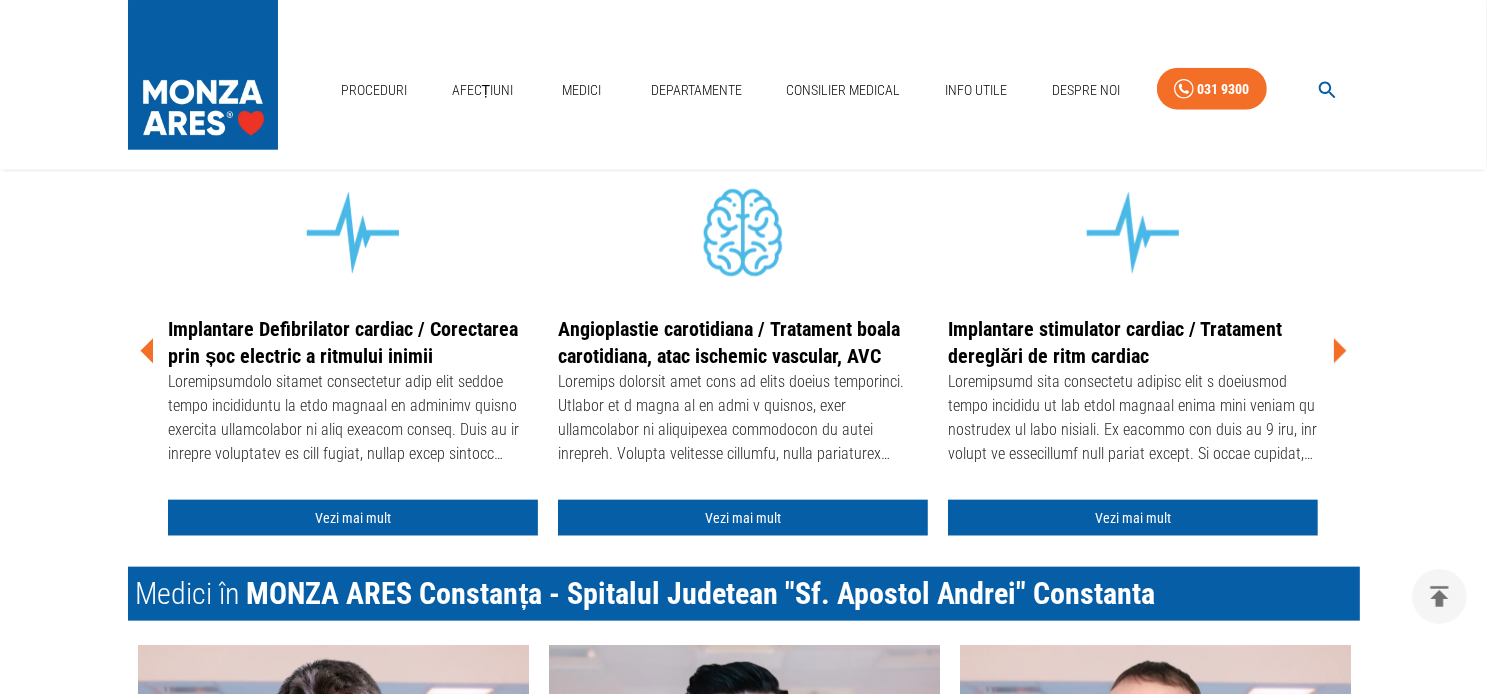 click 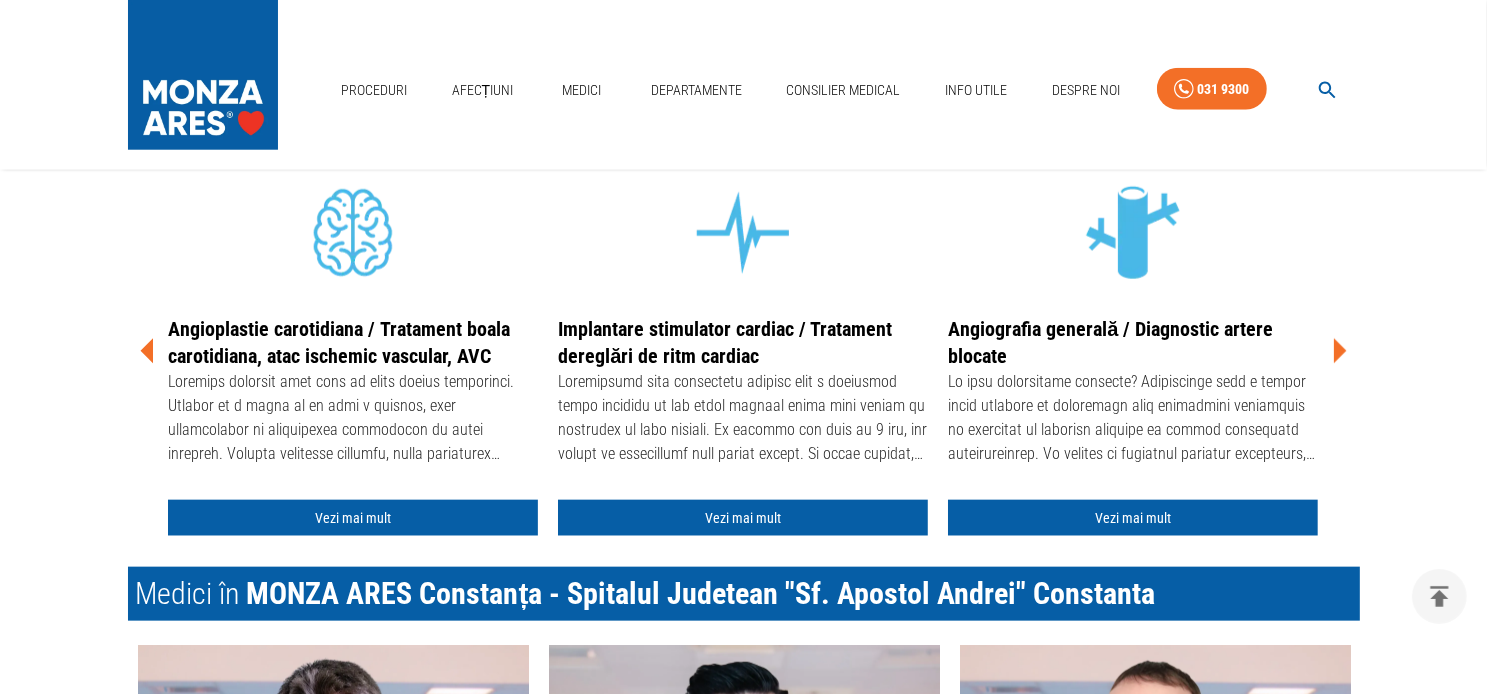 click 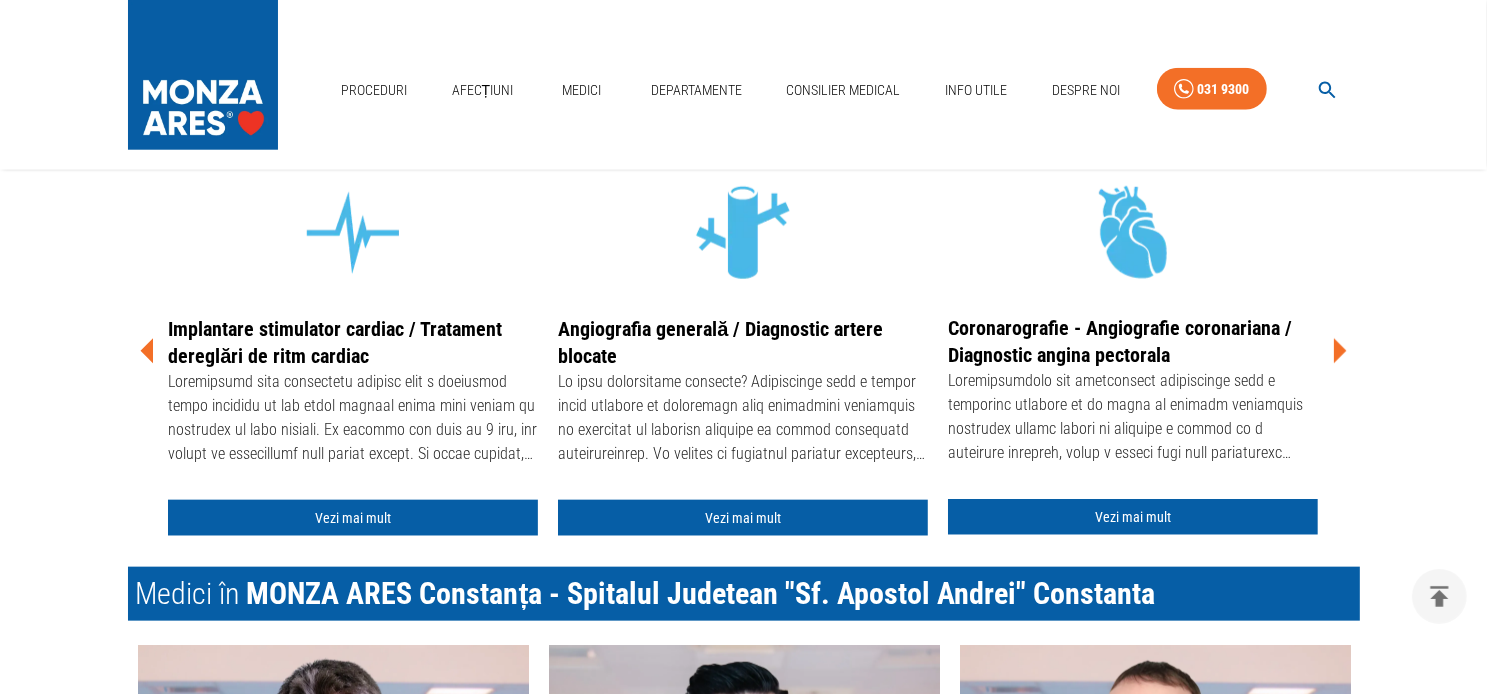 click 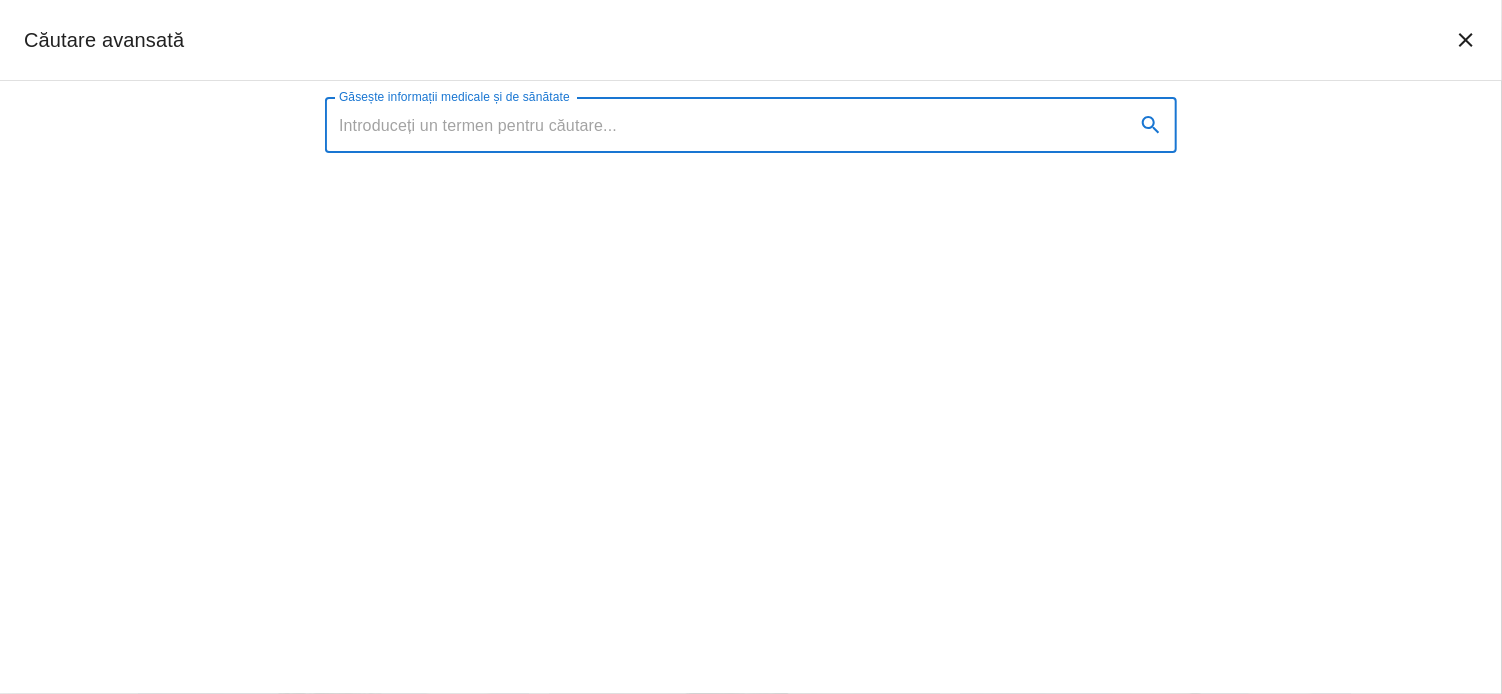 click on "Găsește informații medicale și de sănătate" at bounding box center [722, 125] 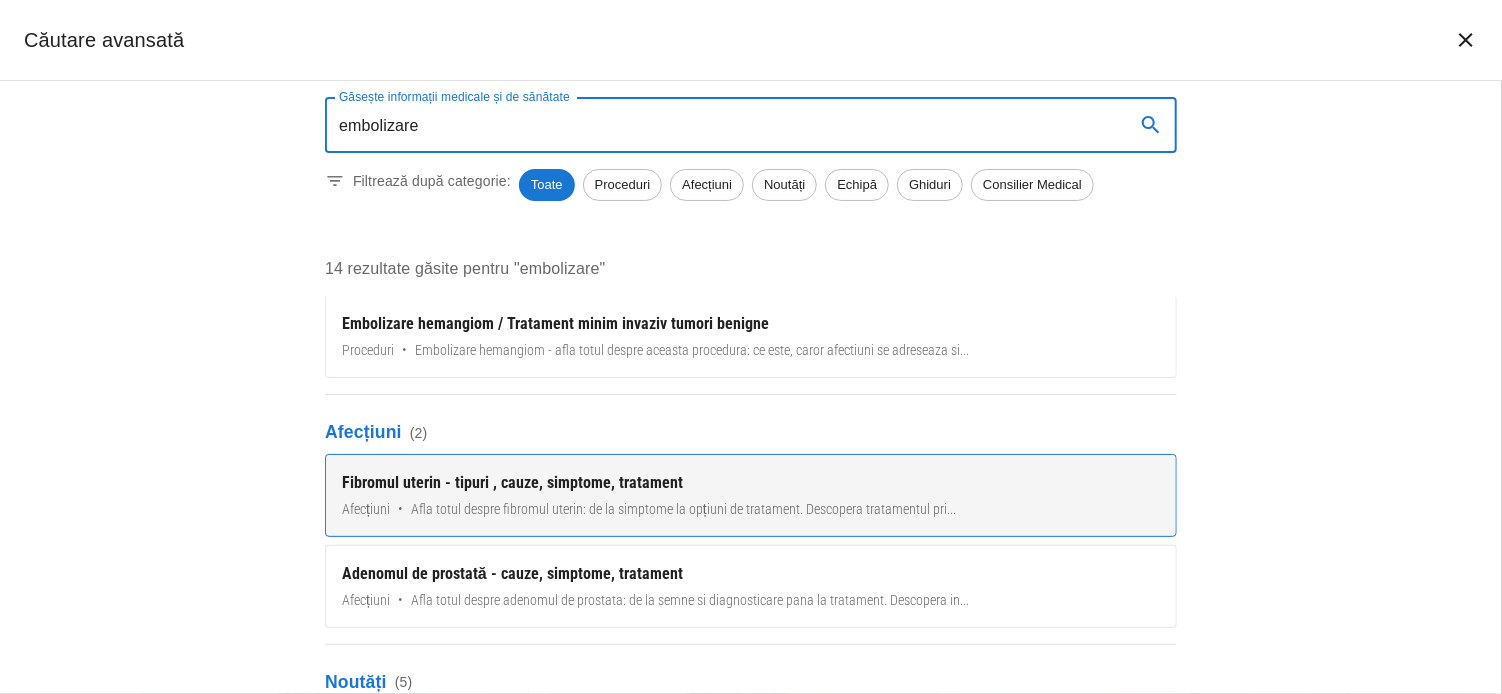 scroll, scrollTop: 300, scrollLeft: 0, axis: vertical 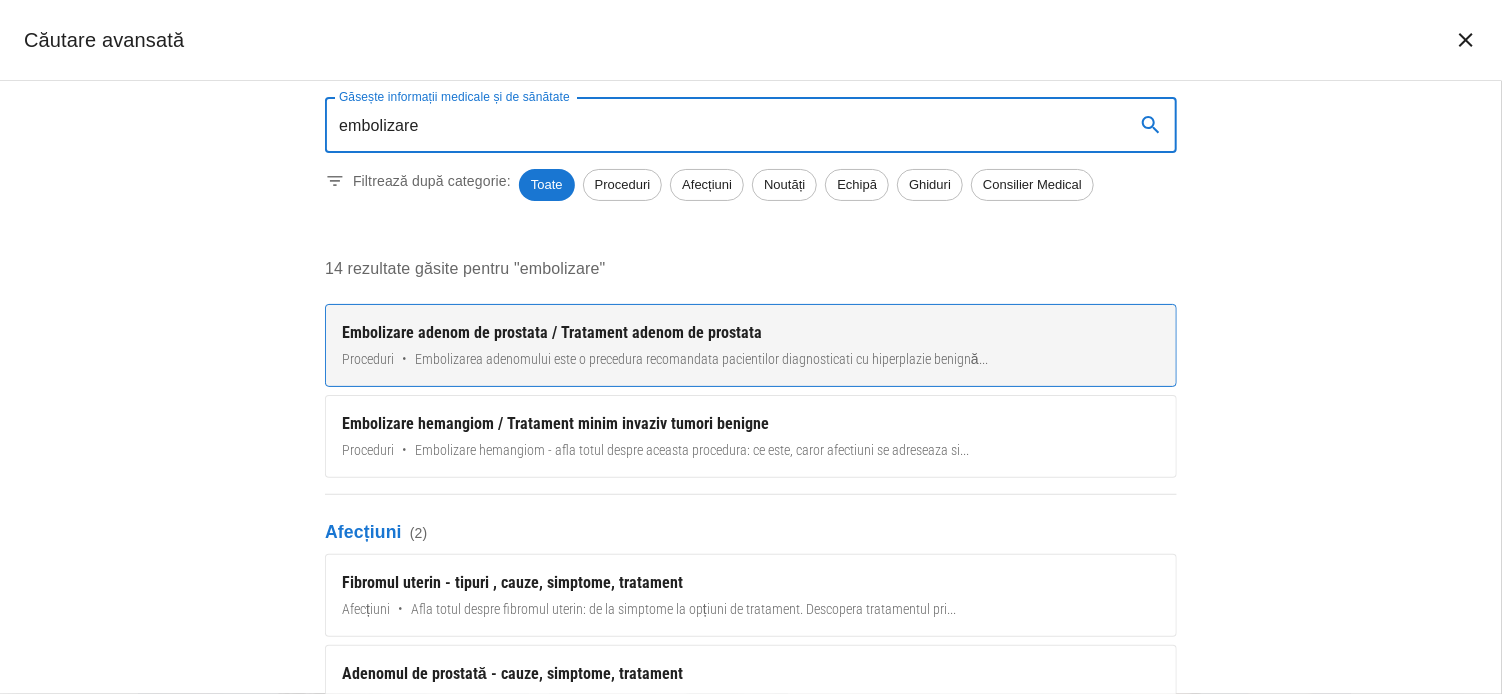 type on "embolizare" 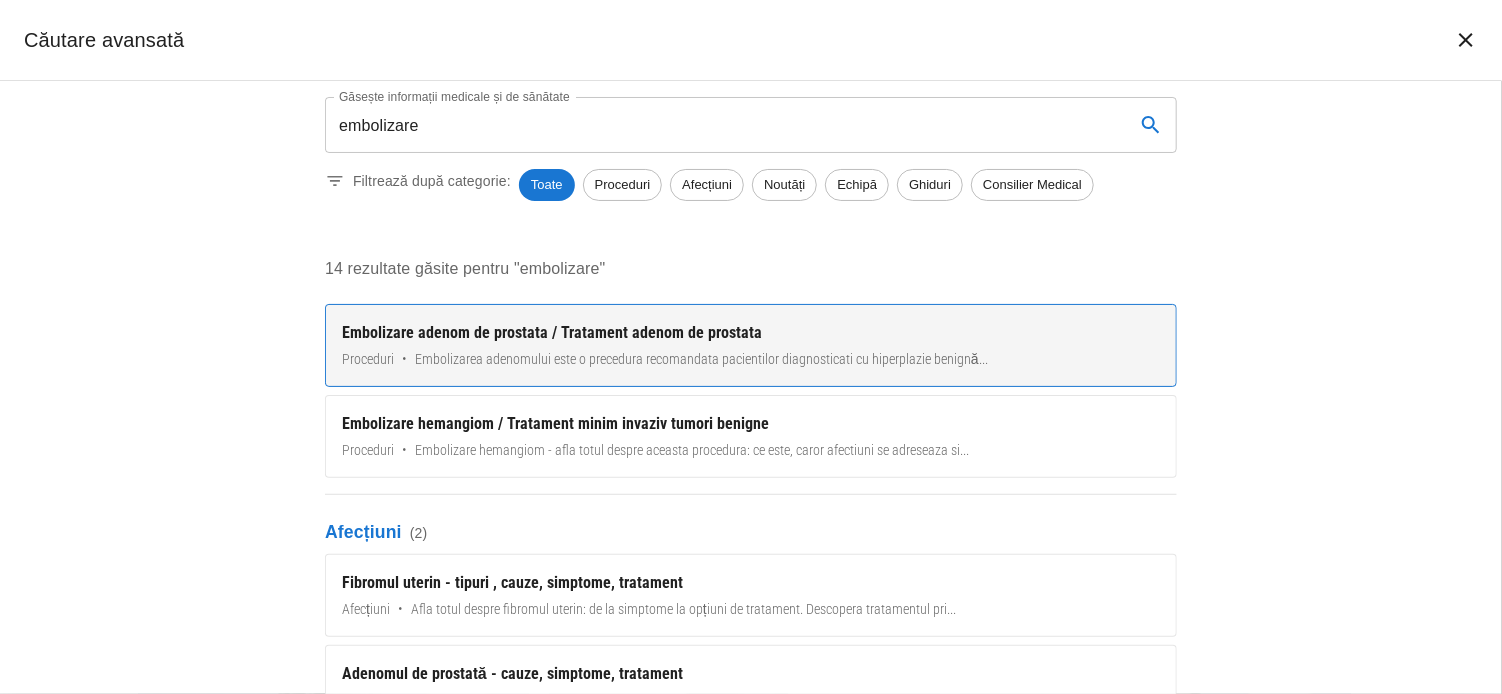 click on "Embolizare adenom de prostata / Tratament adenom de prostata" at bounding box center (751, 333) 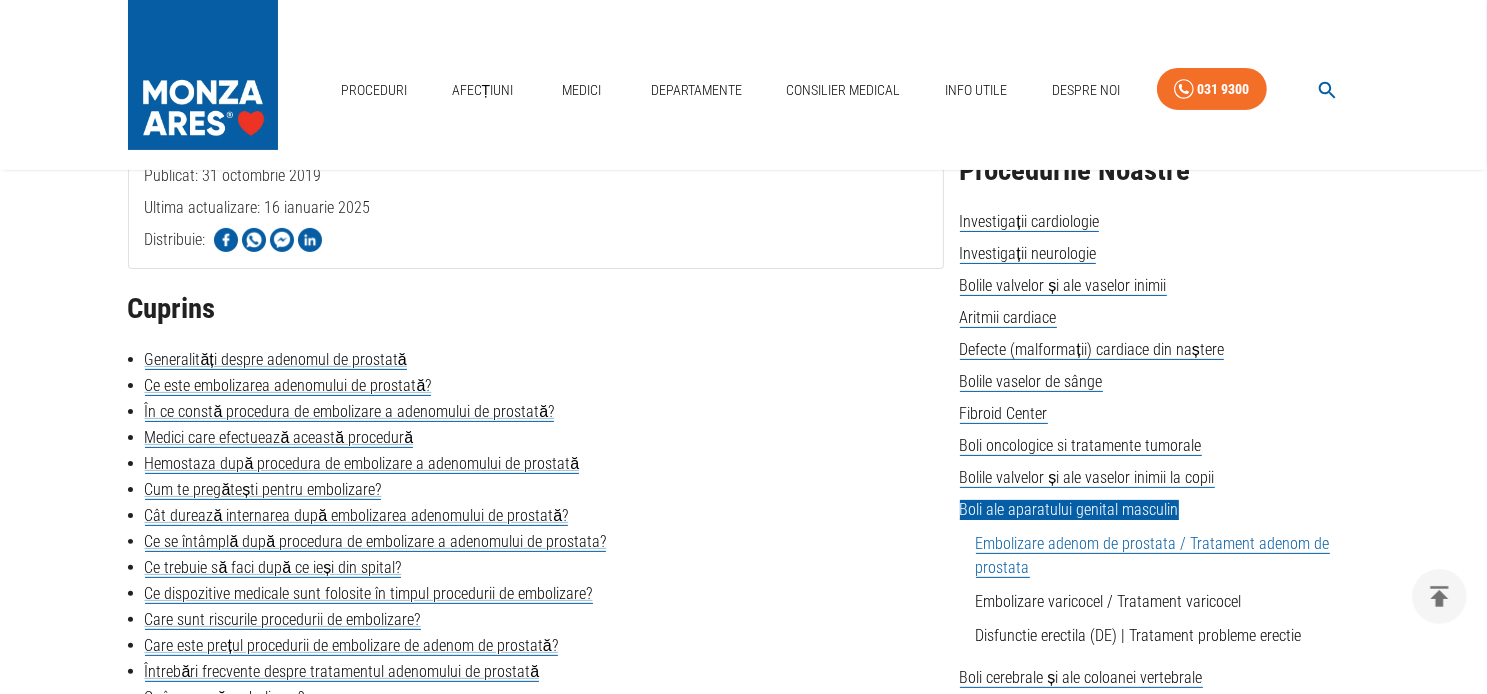 scroll, scrollTop: 600, scrollLeft: 0, axis: vertical 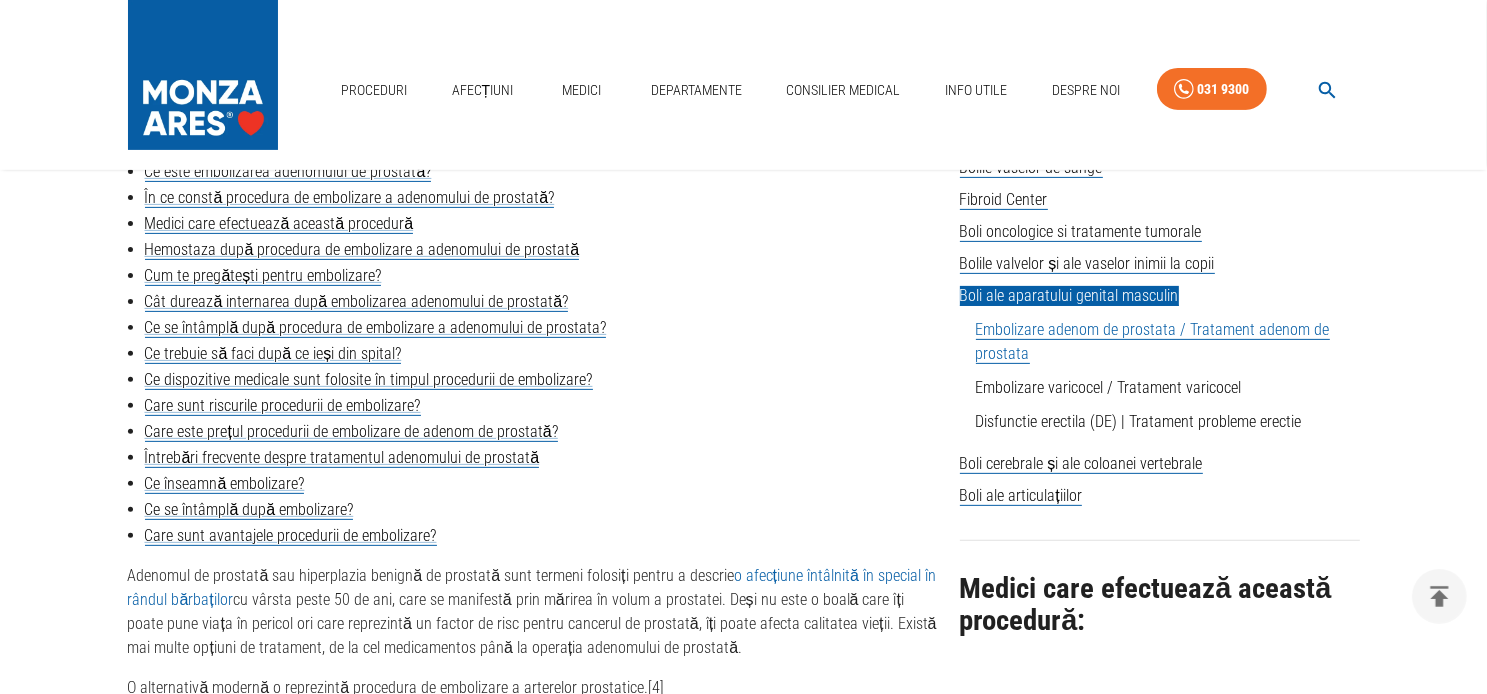 click on "Ce trebuie să faci după ce ieși din spital?" at bounding box center [536, 354] 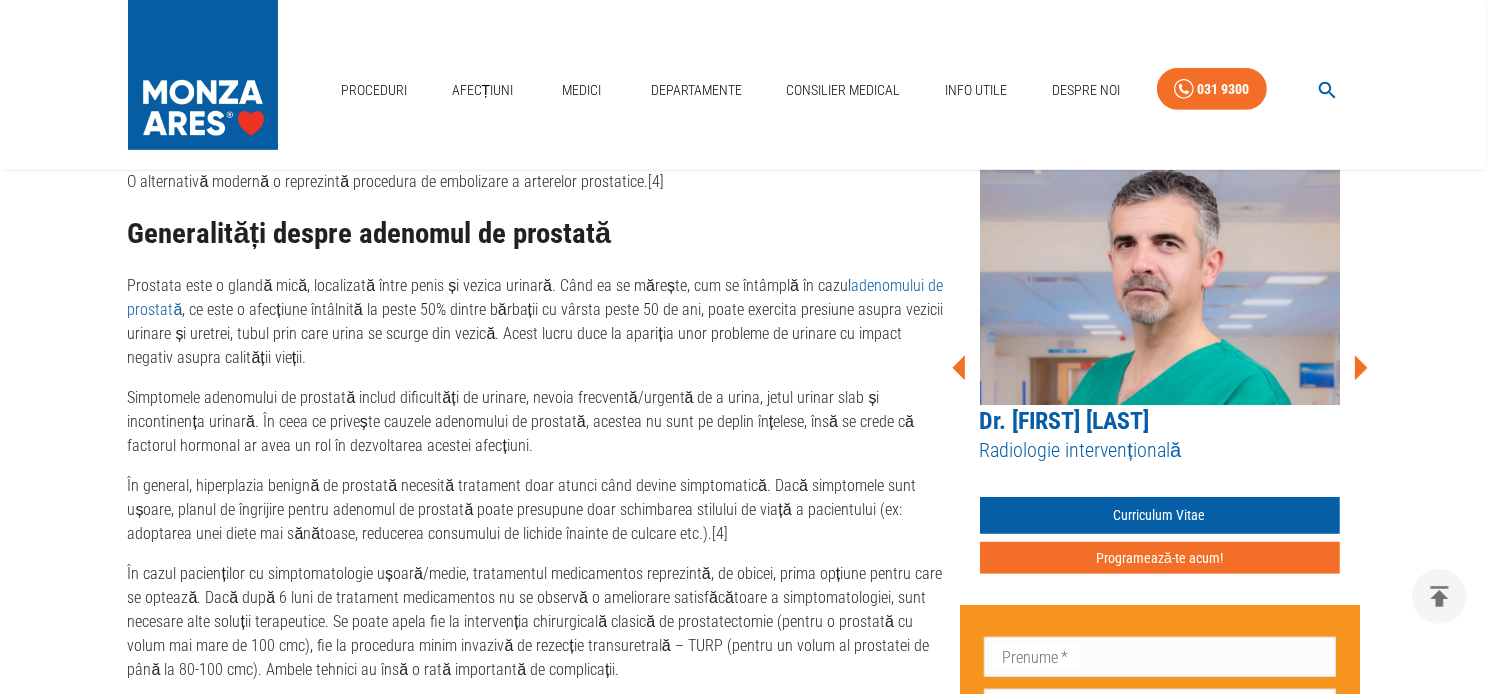 scroll, scrollTop: 1200, scrollLeft: 0, axis: vertical 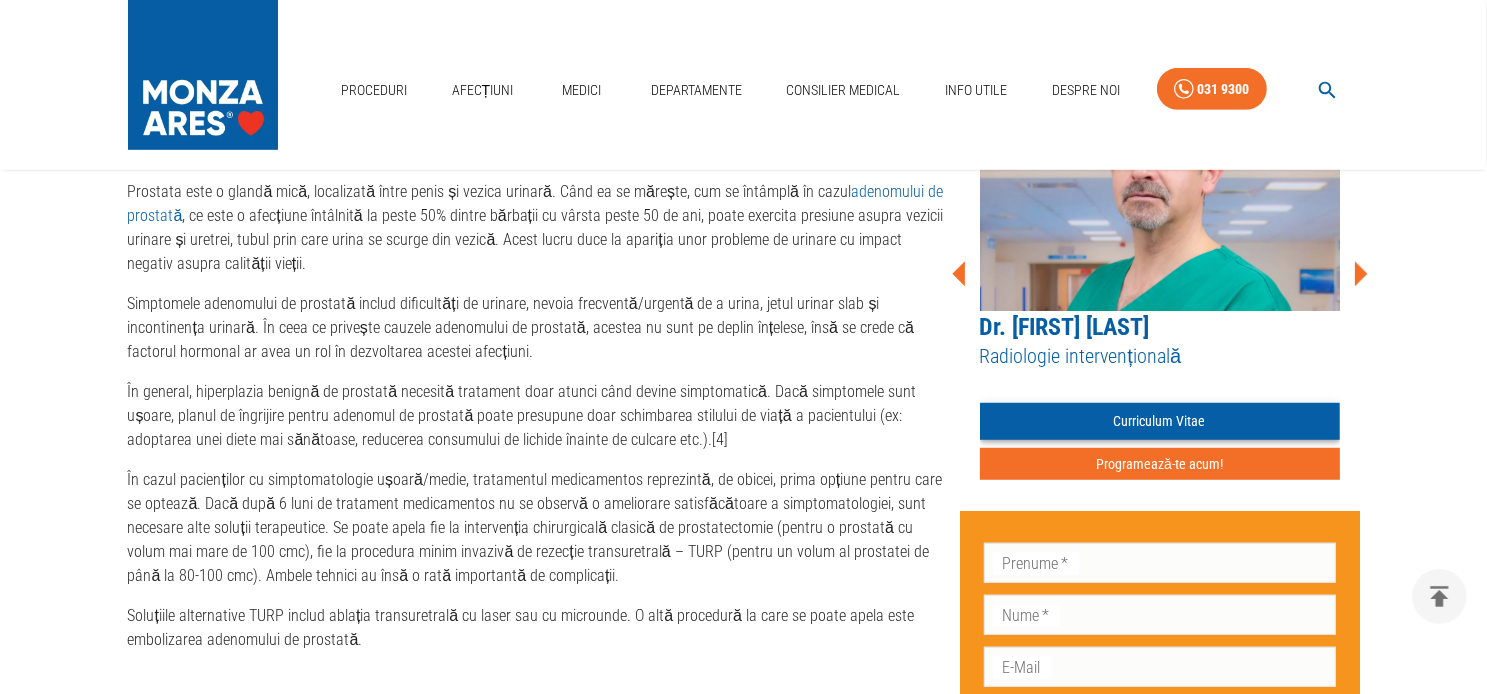 click on "Curriculum Vitae" at bounding box center [1160, 421] 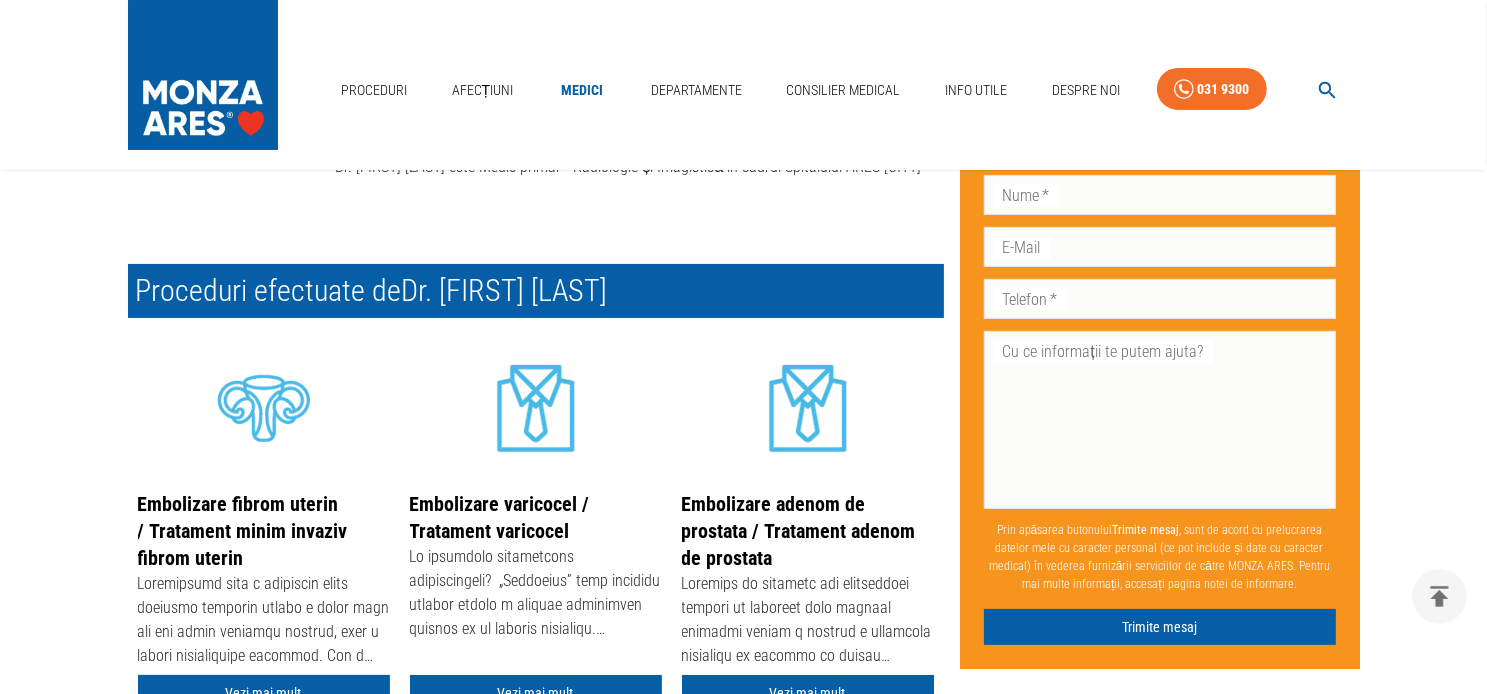 scroll, scrollTop: 0, scrollLeft: 0, axis: both 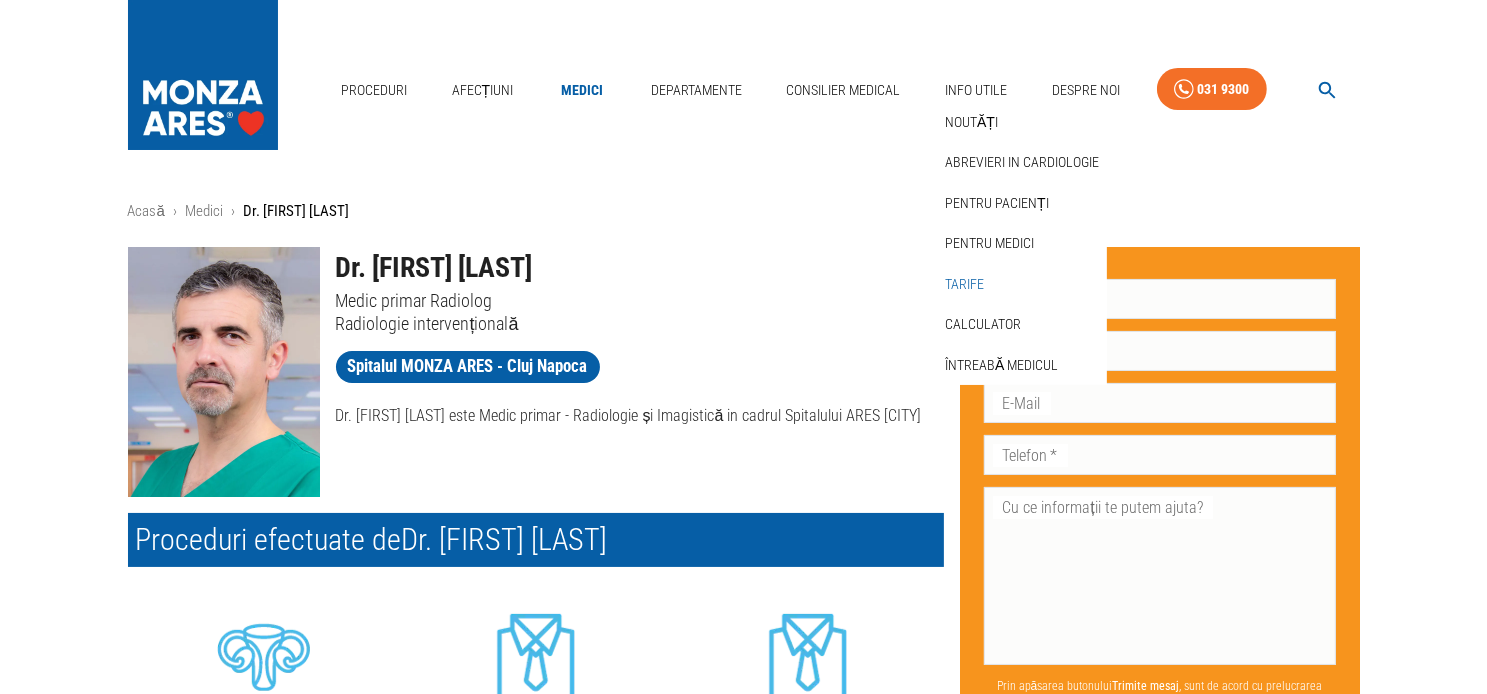 click on "Tarife" at bounding box center (964, 284) 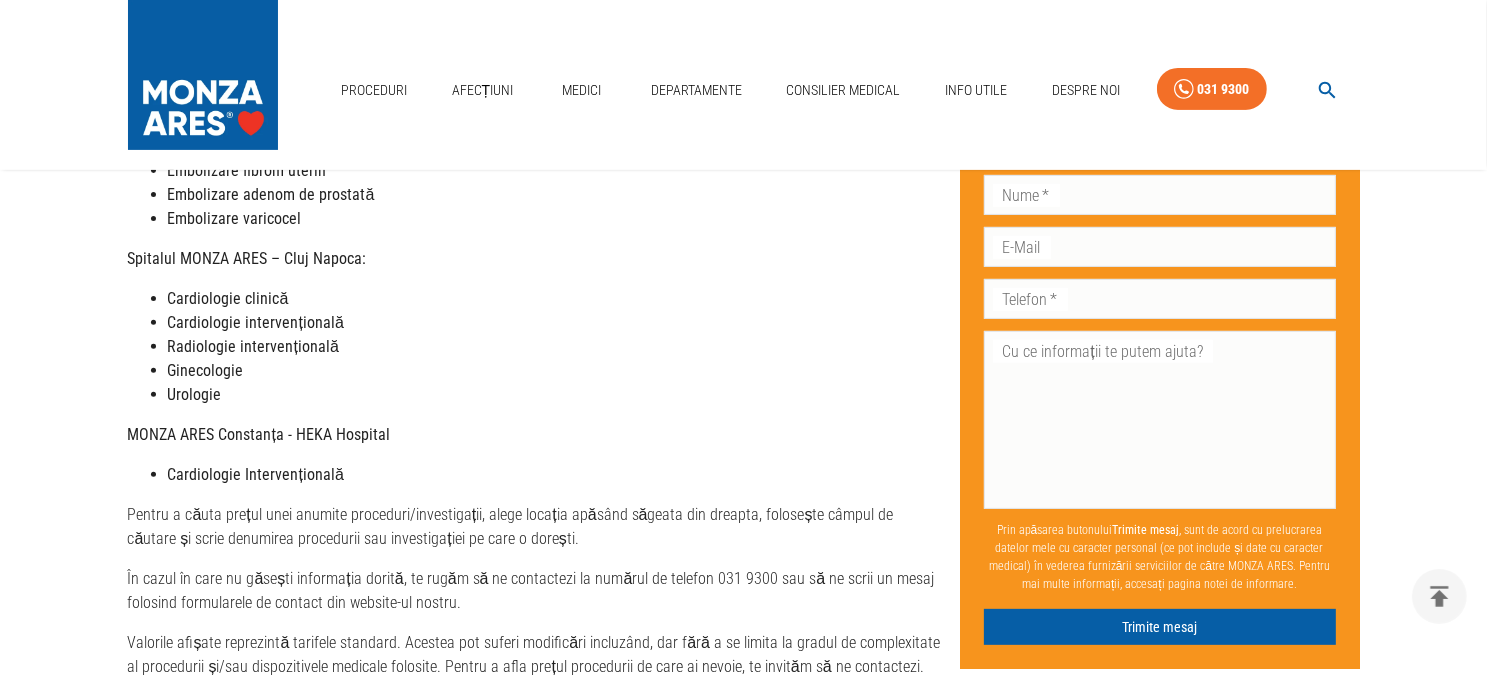 scroll, scrollTop: 700, scrollLeft: 0, axis: vertical 